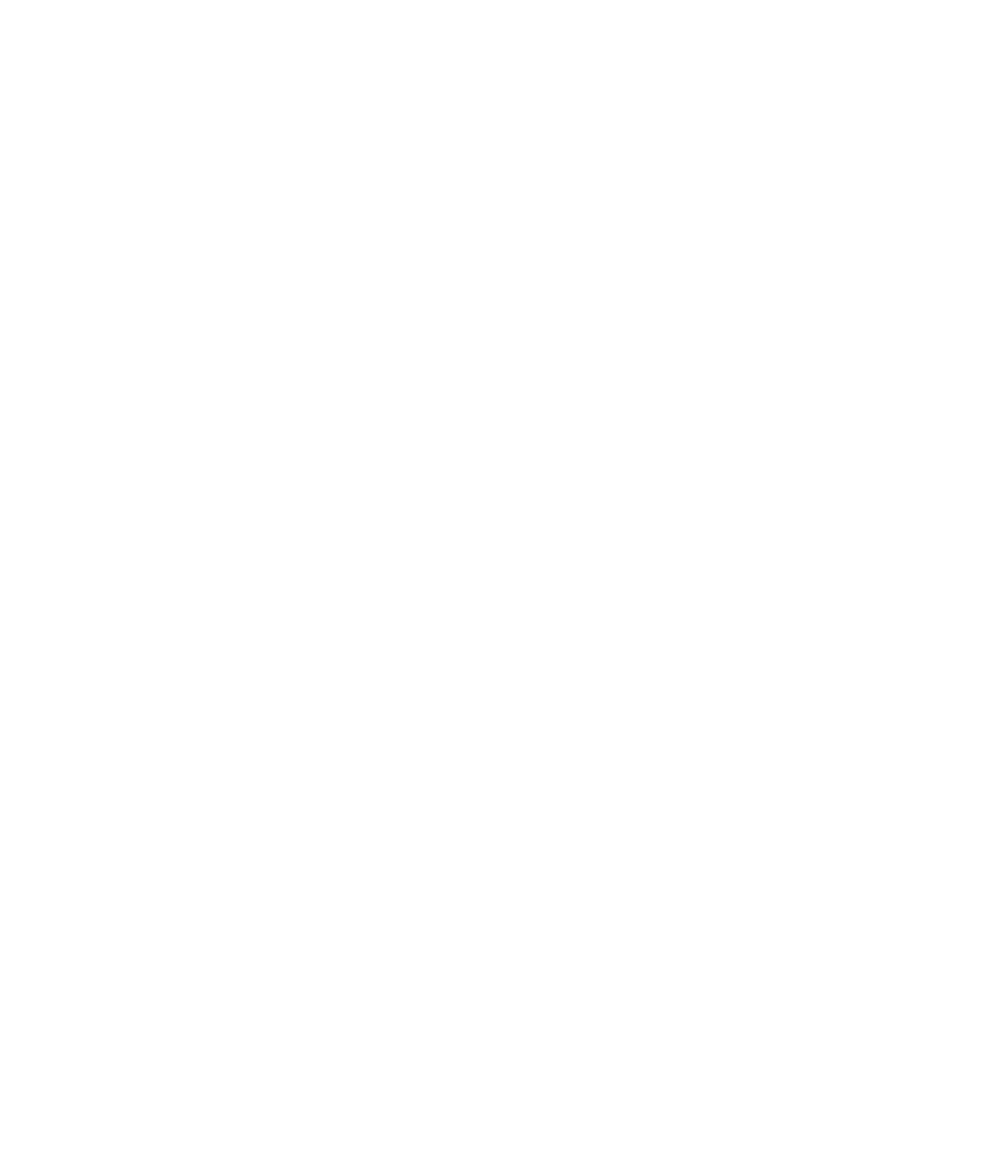 scroll, scrollTop: 0, scrollLeft: 0, axis: both 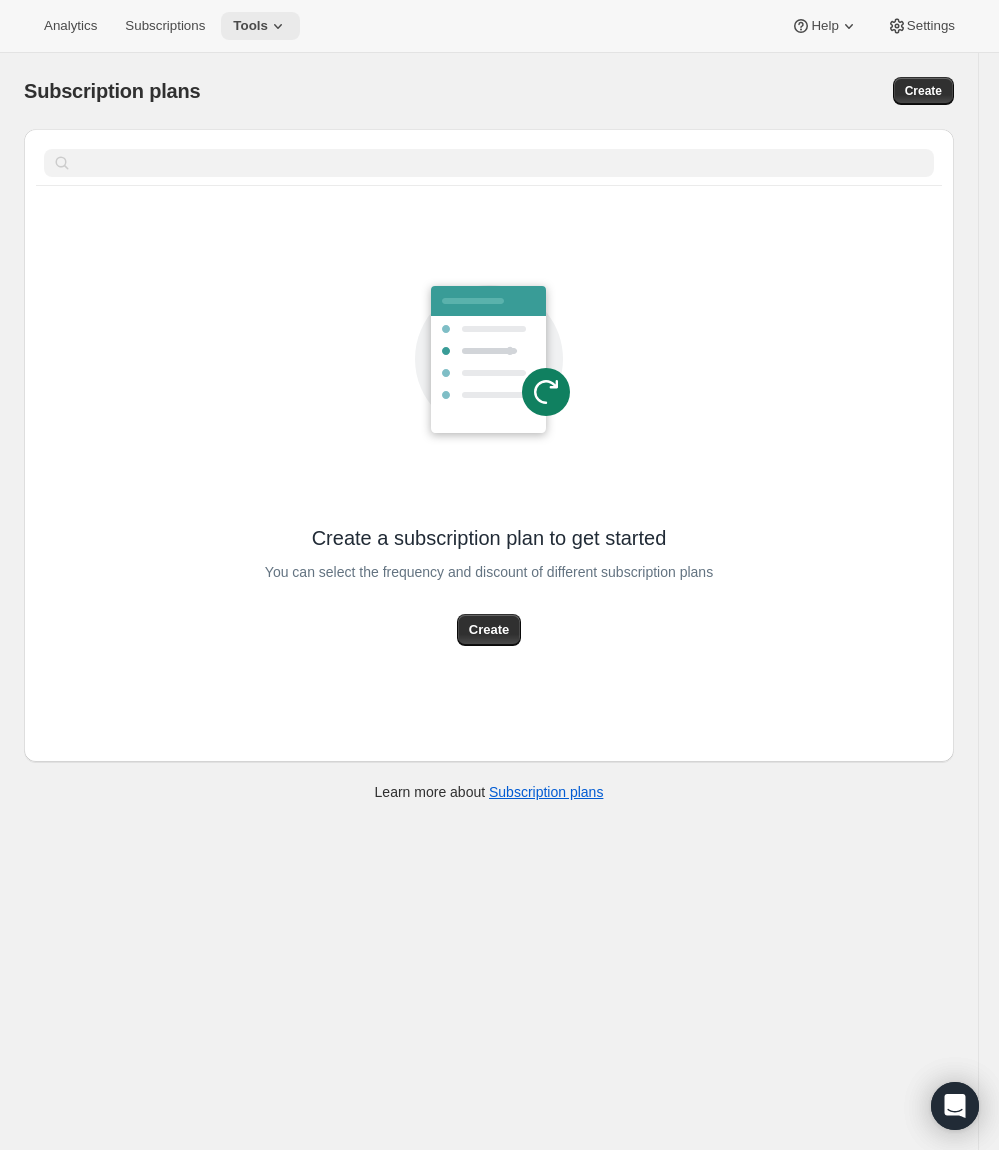 click on "Tools" at bounding box center (250, 26) 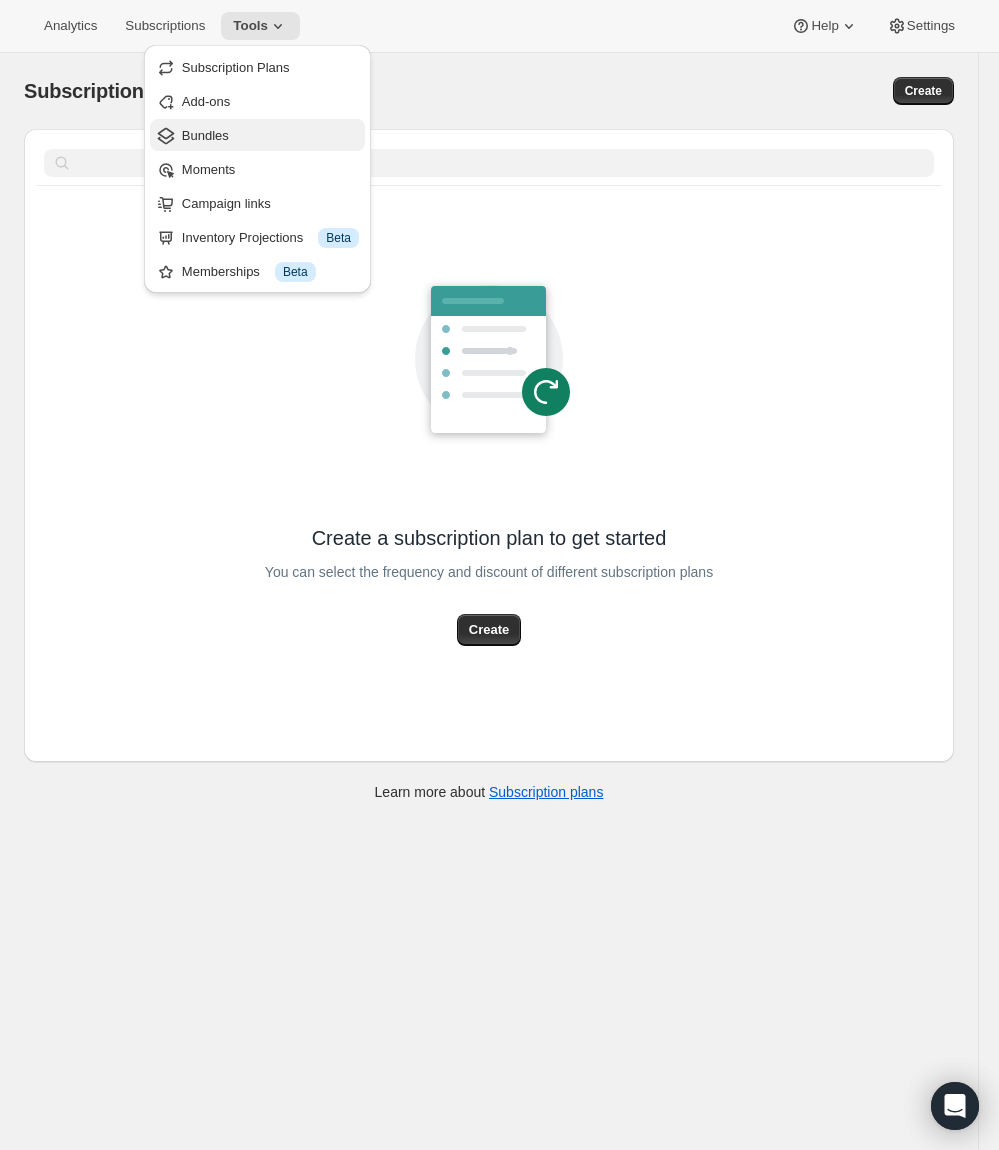 click on "Bundles" at bounding box center [270, 136] 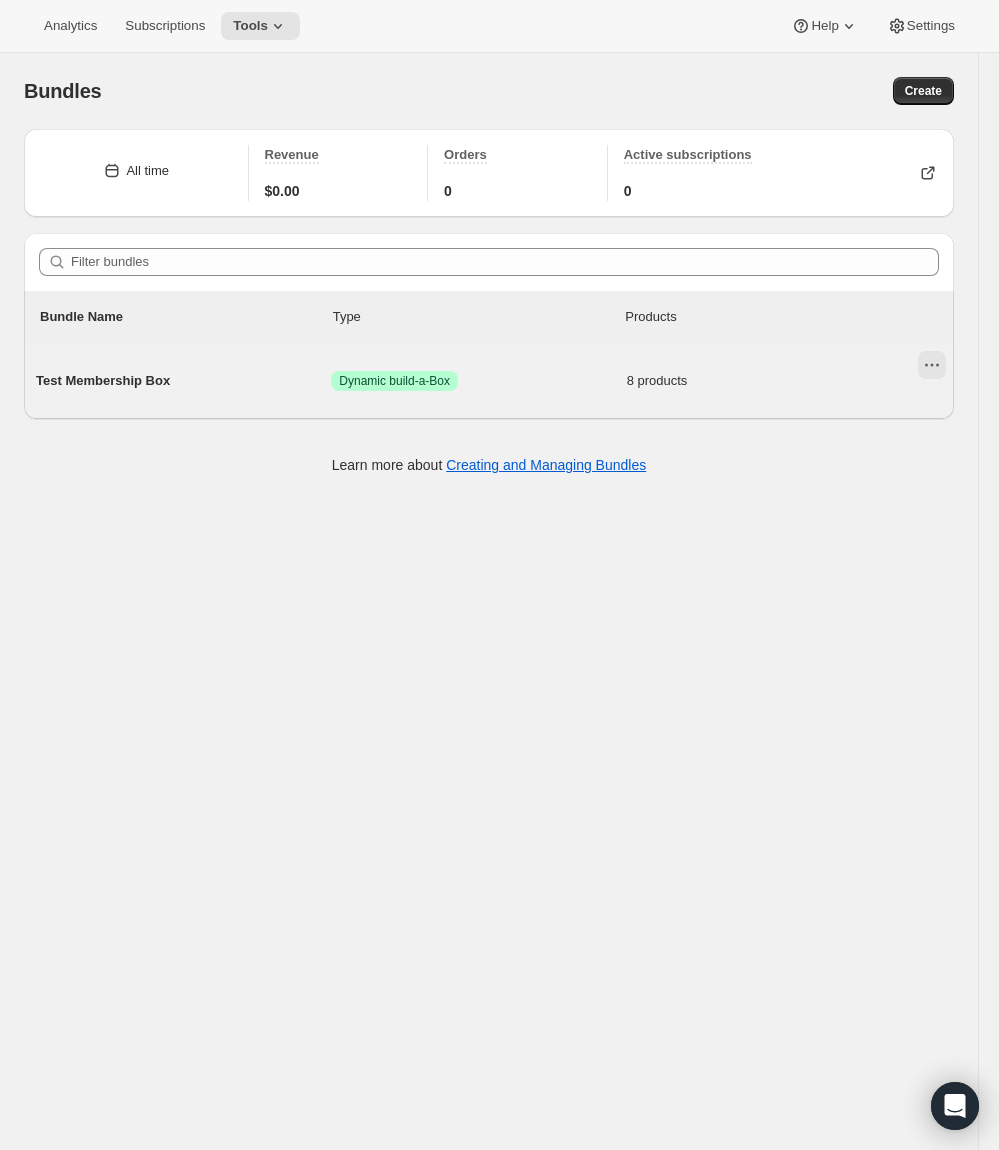 click 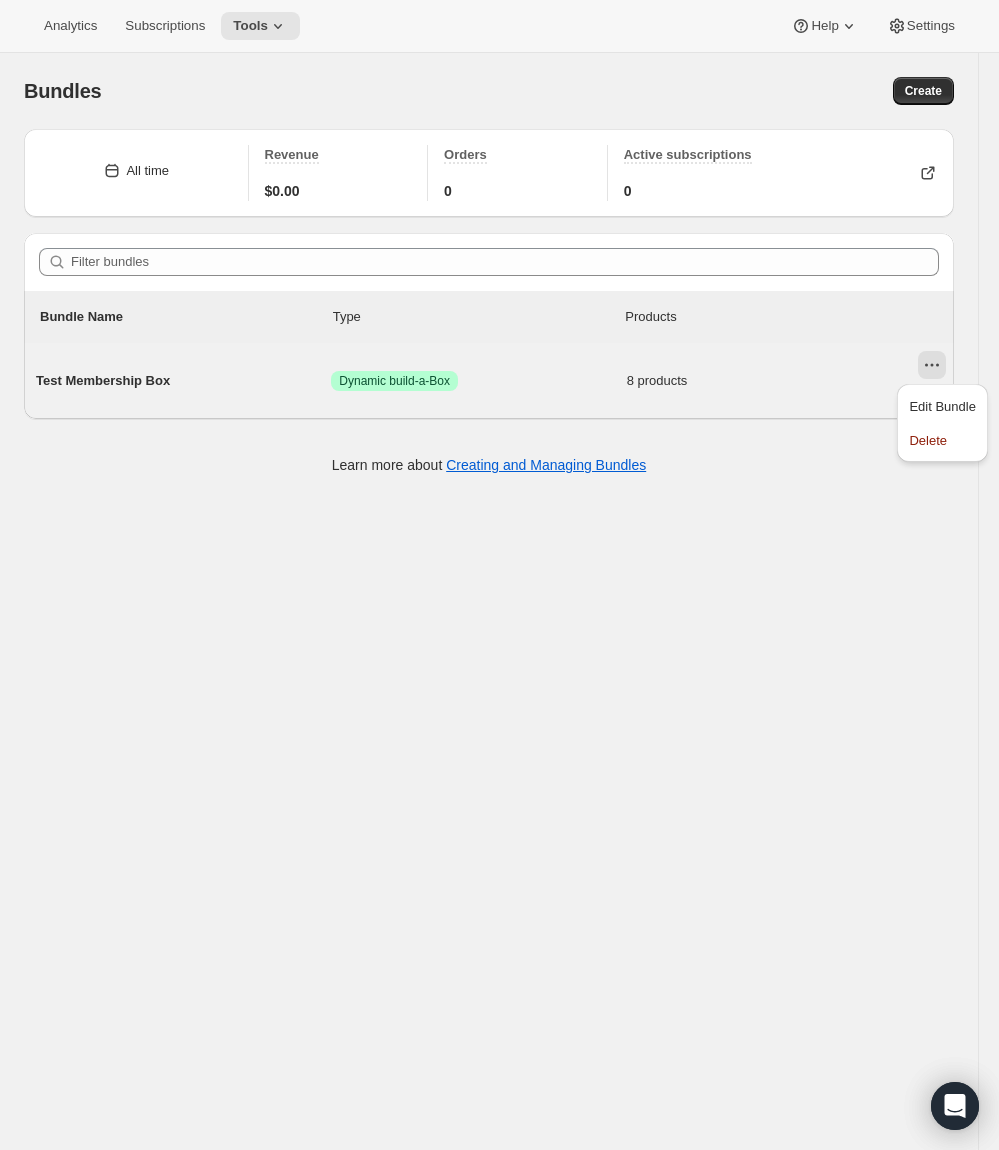click on "Test Membership Box" at bounding box center (183, 381) 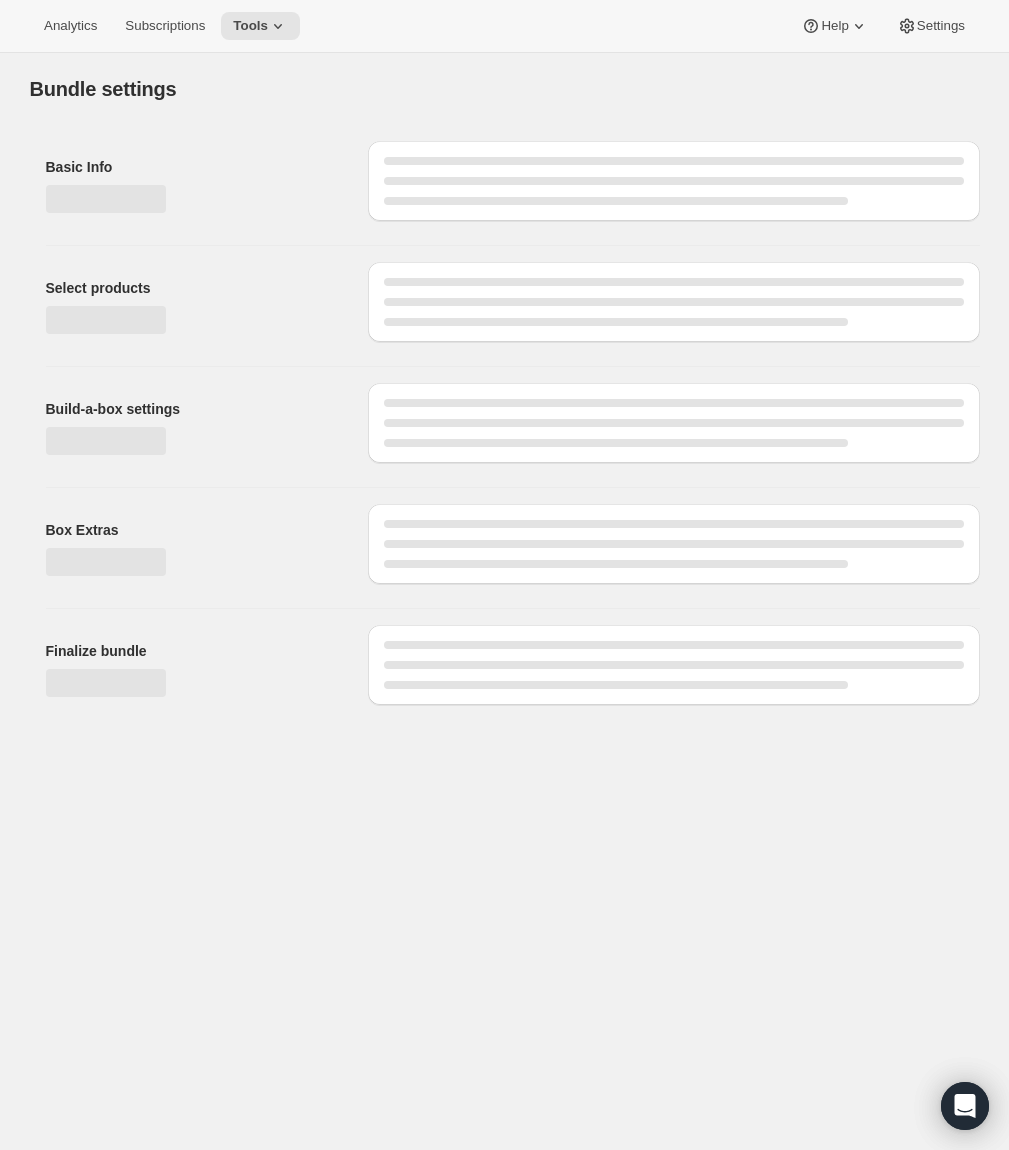 type on "Test Membership Box" 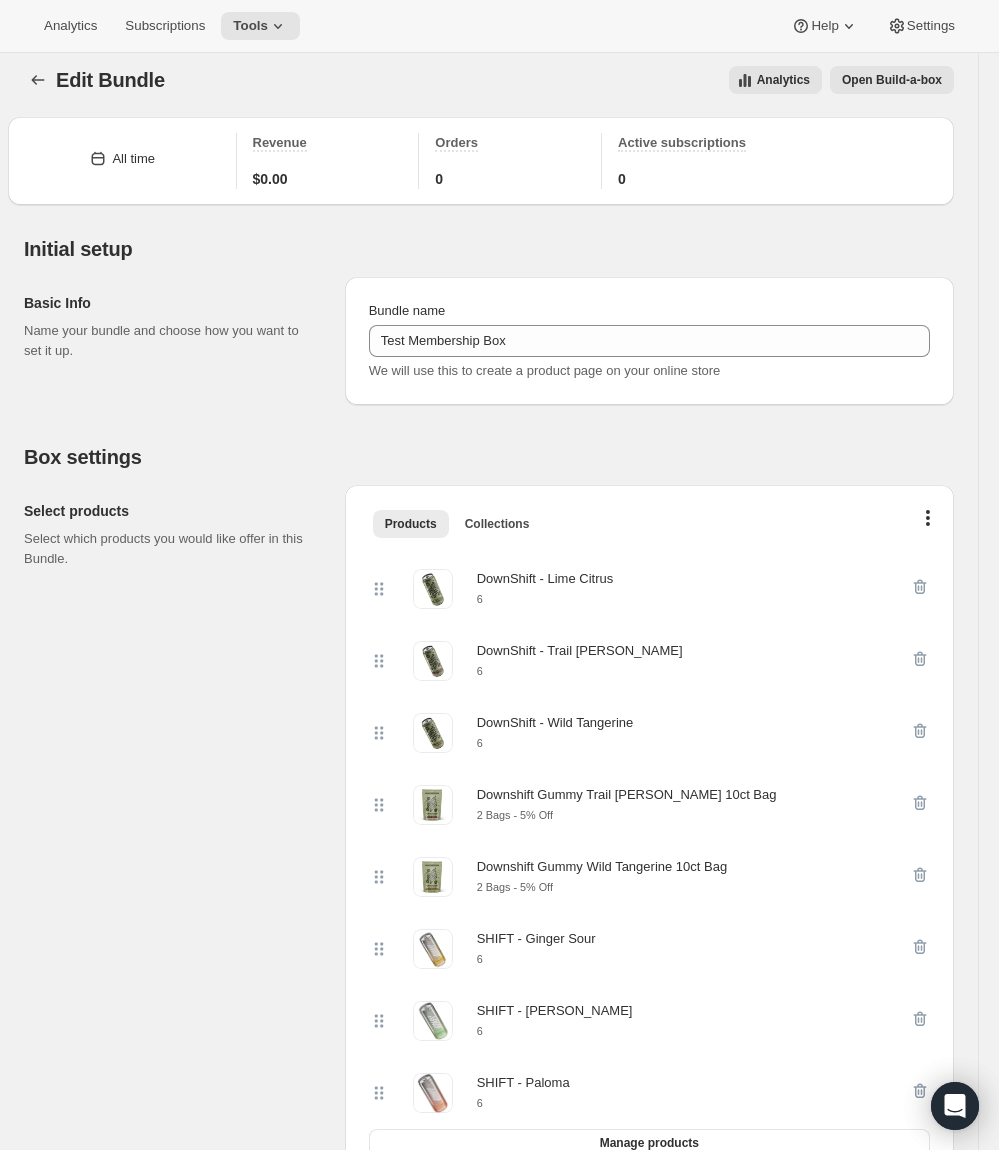 scroll, scrollTop: 0, scrollLeft: 0, axis: both 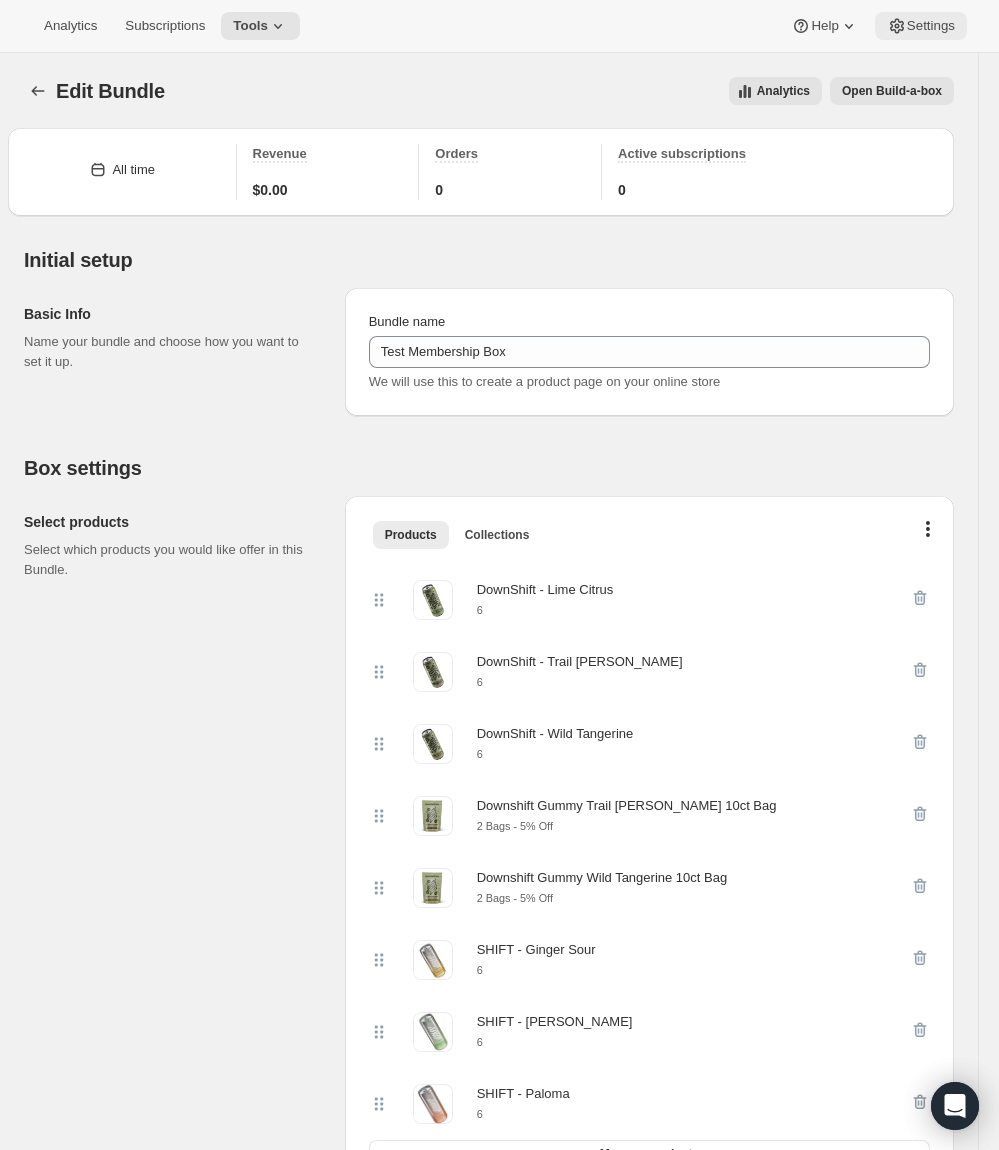 click on "Settings" at bounding box center [931, 26] 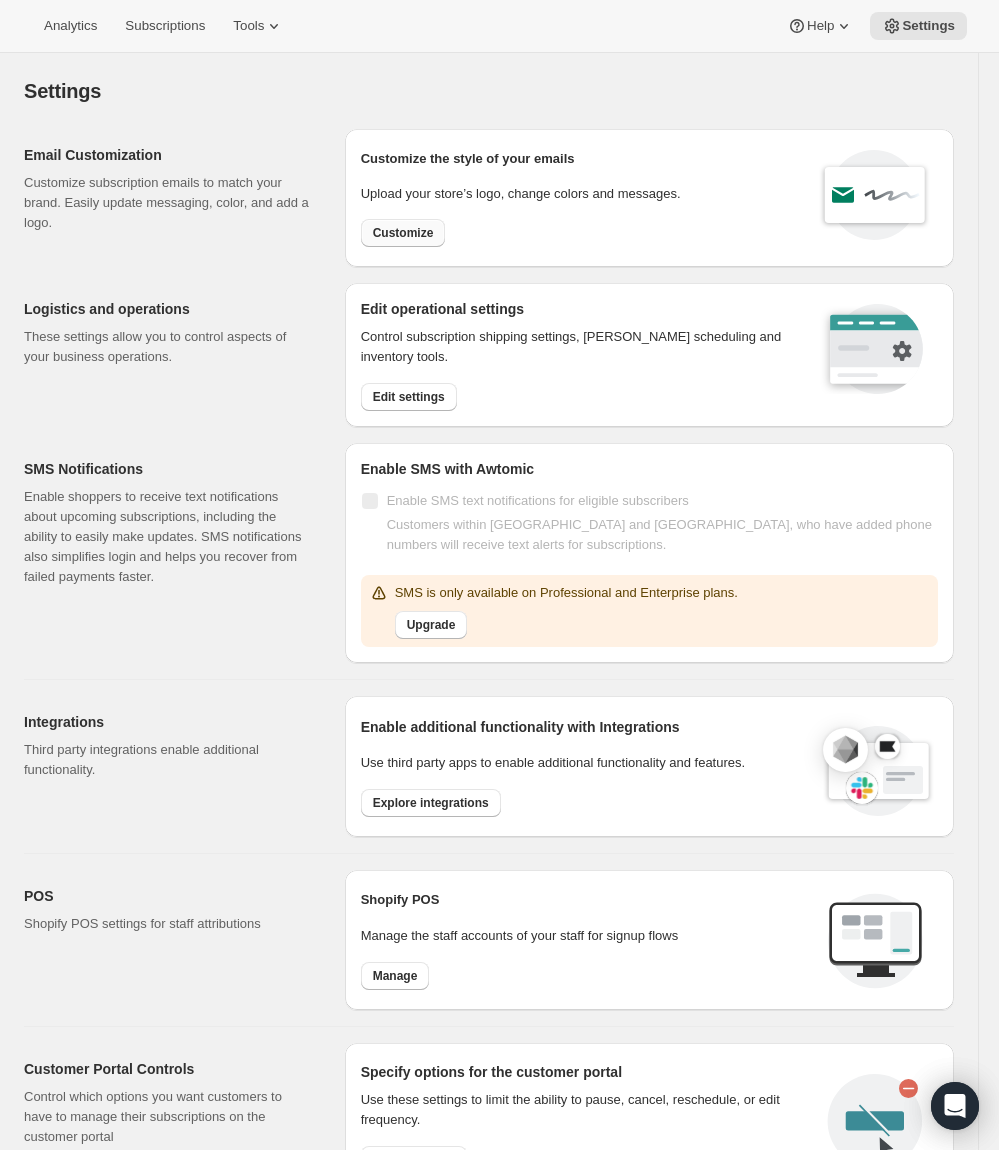 click on "Customize" at bounding box center (403, 233) 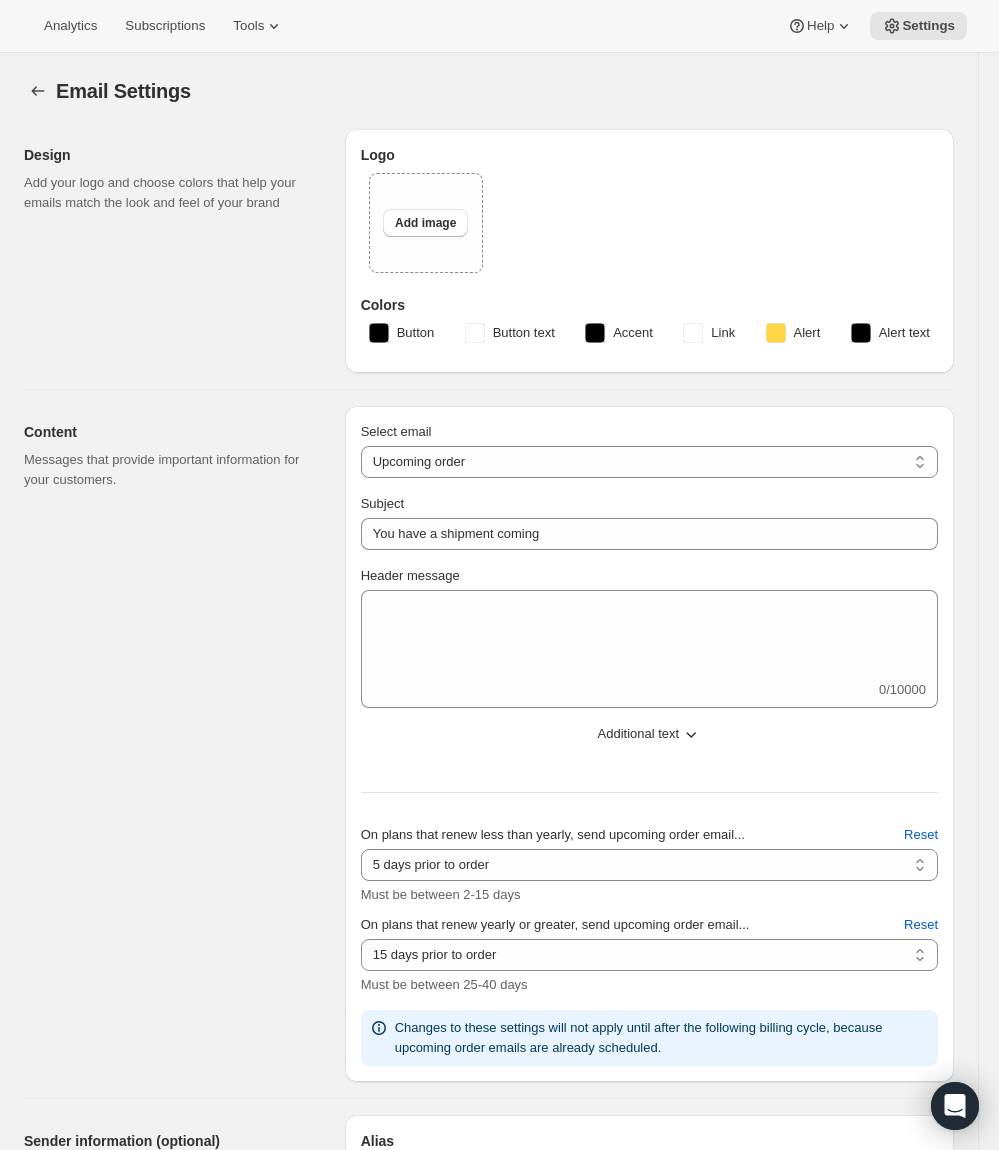 type on "Enjoy Shift" 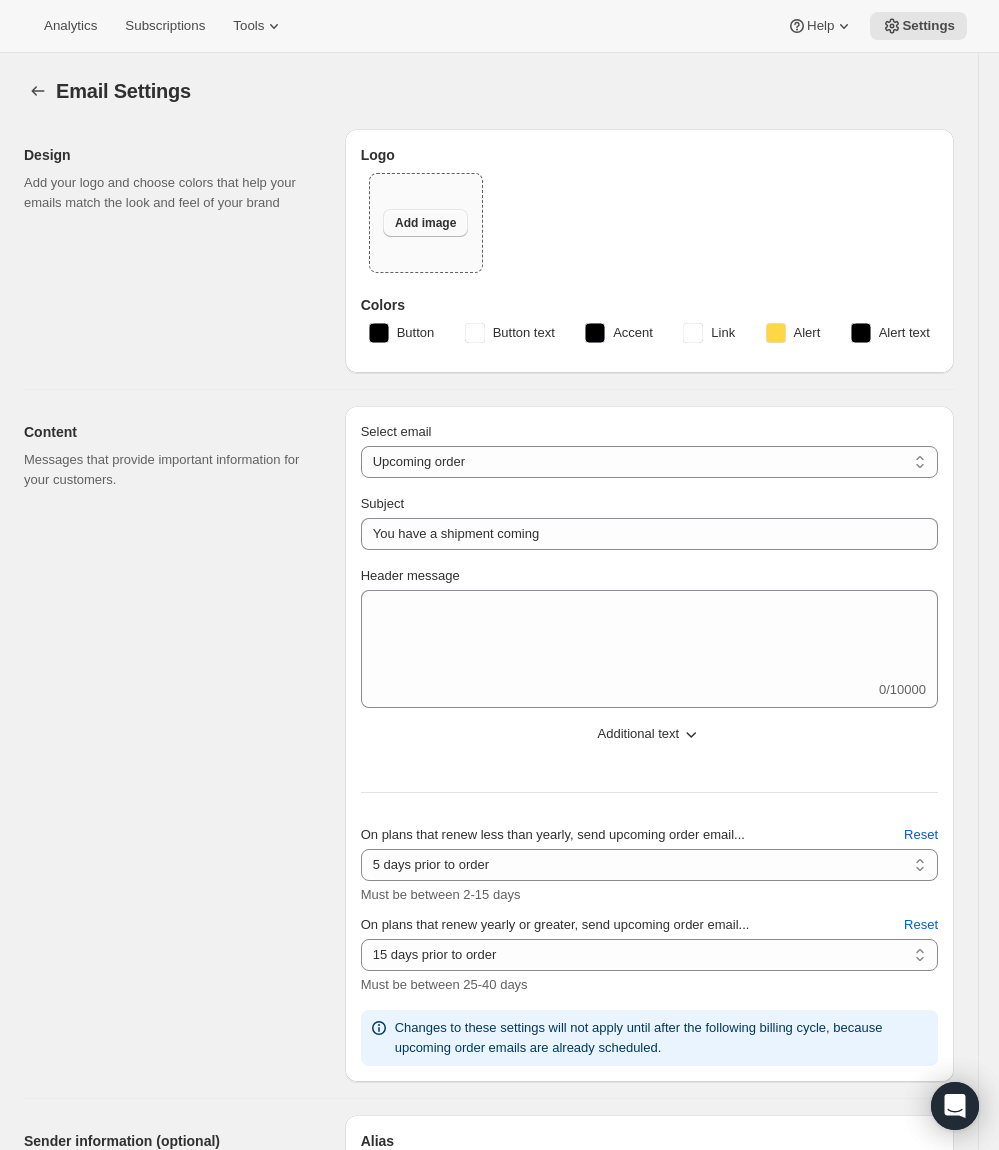 click on "Add image" at bounding box center (425, 223) 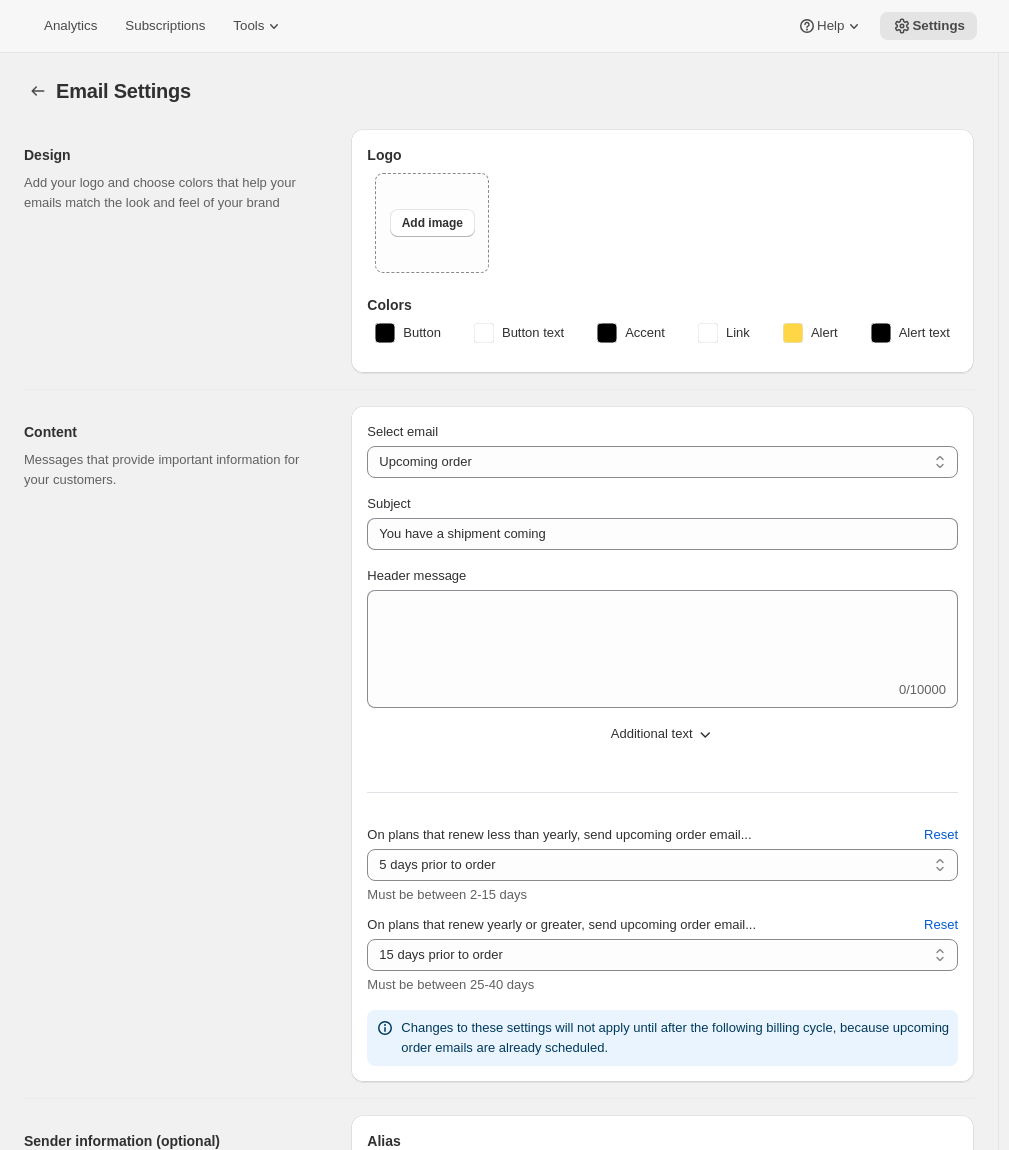 select on "subscriptionMessage" 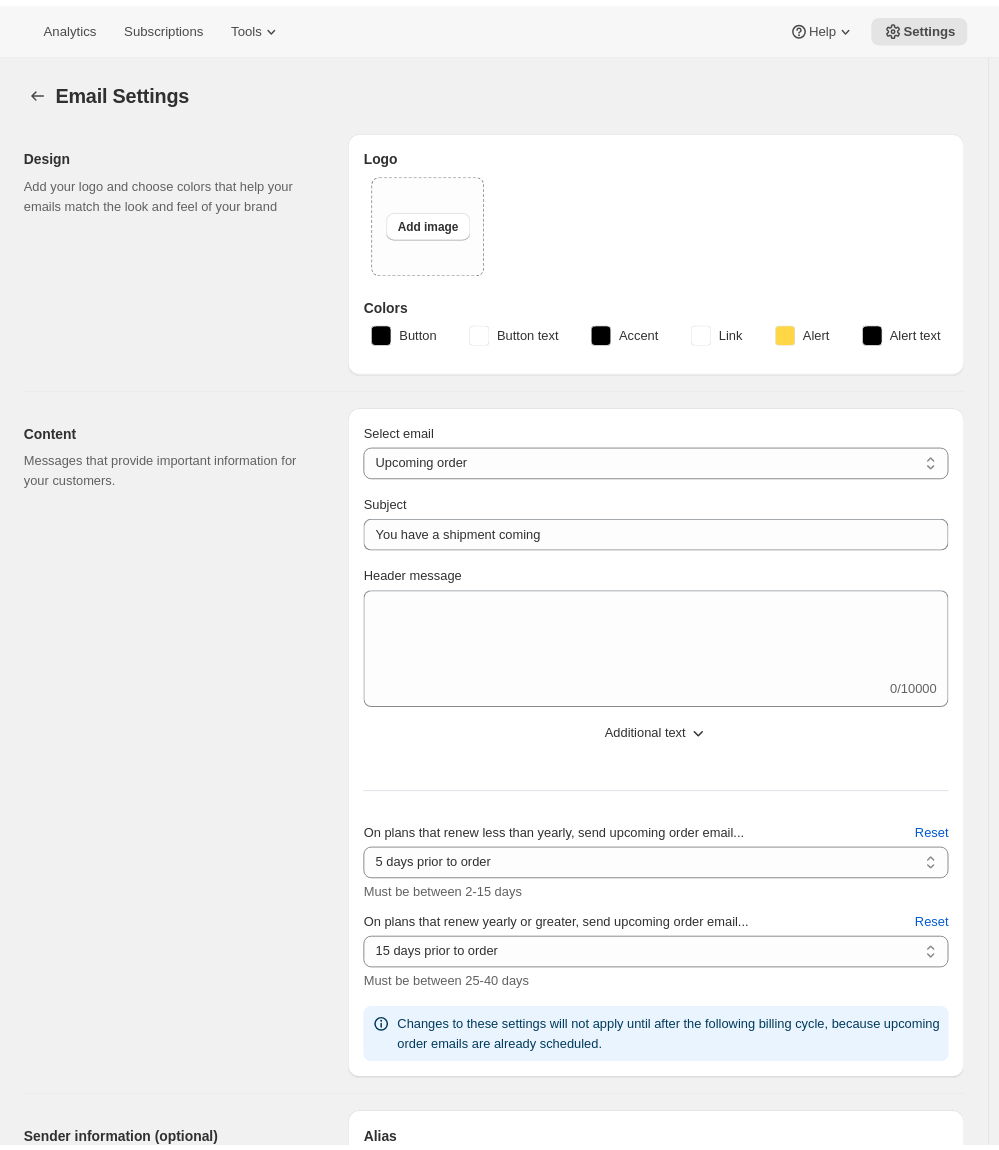 scroll, scrollTop: 0, scrollLeft: 0, axis: both 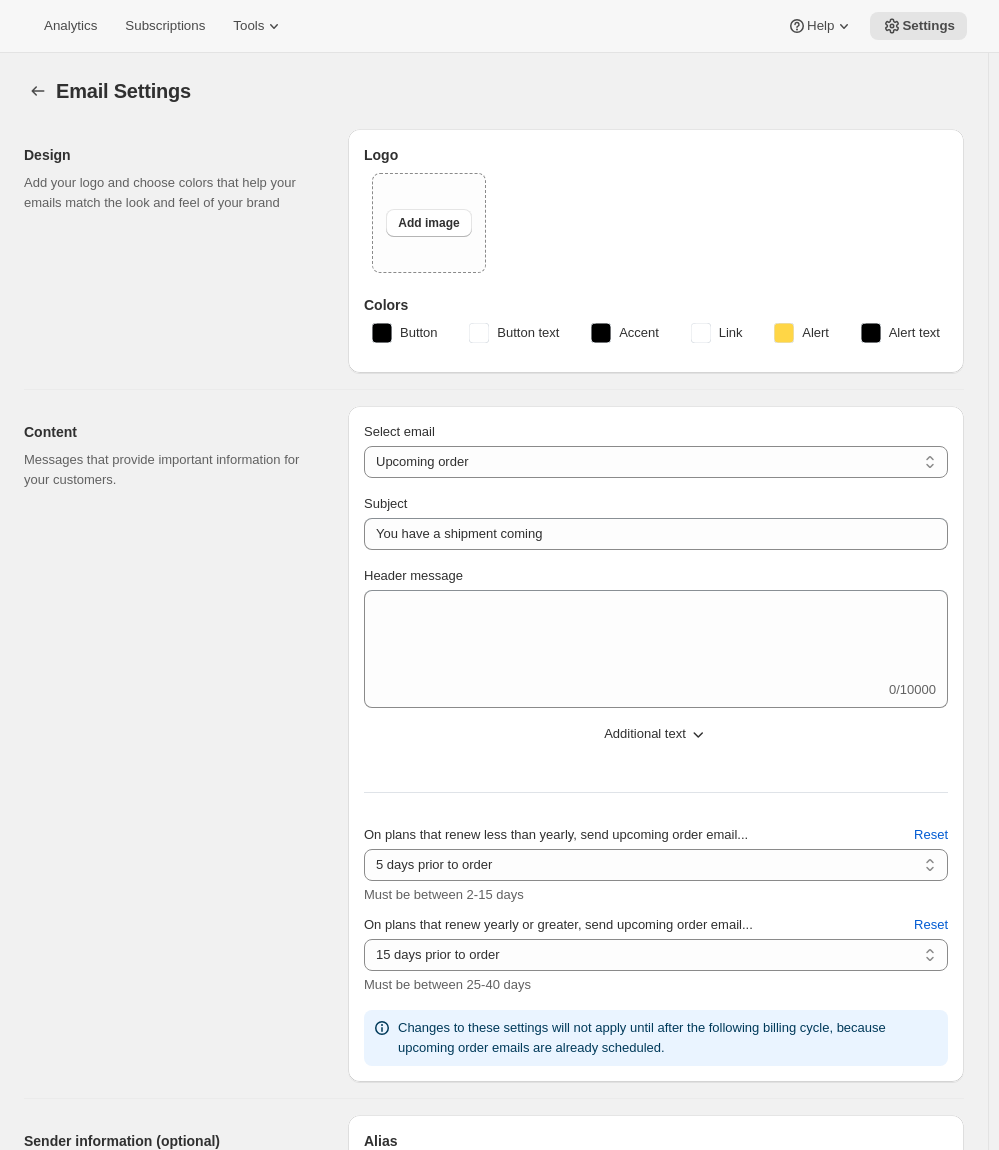 type on "Enjoy Shift" 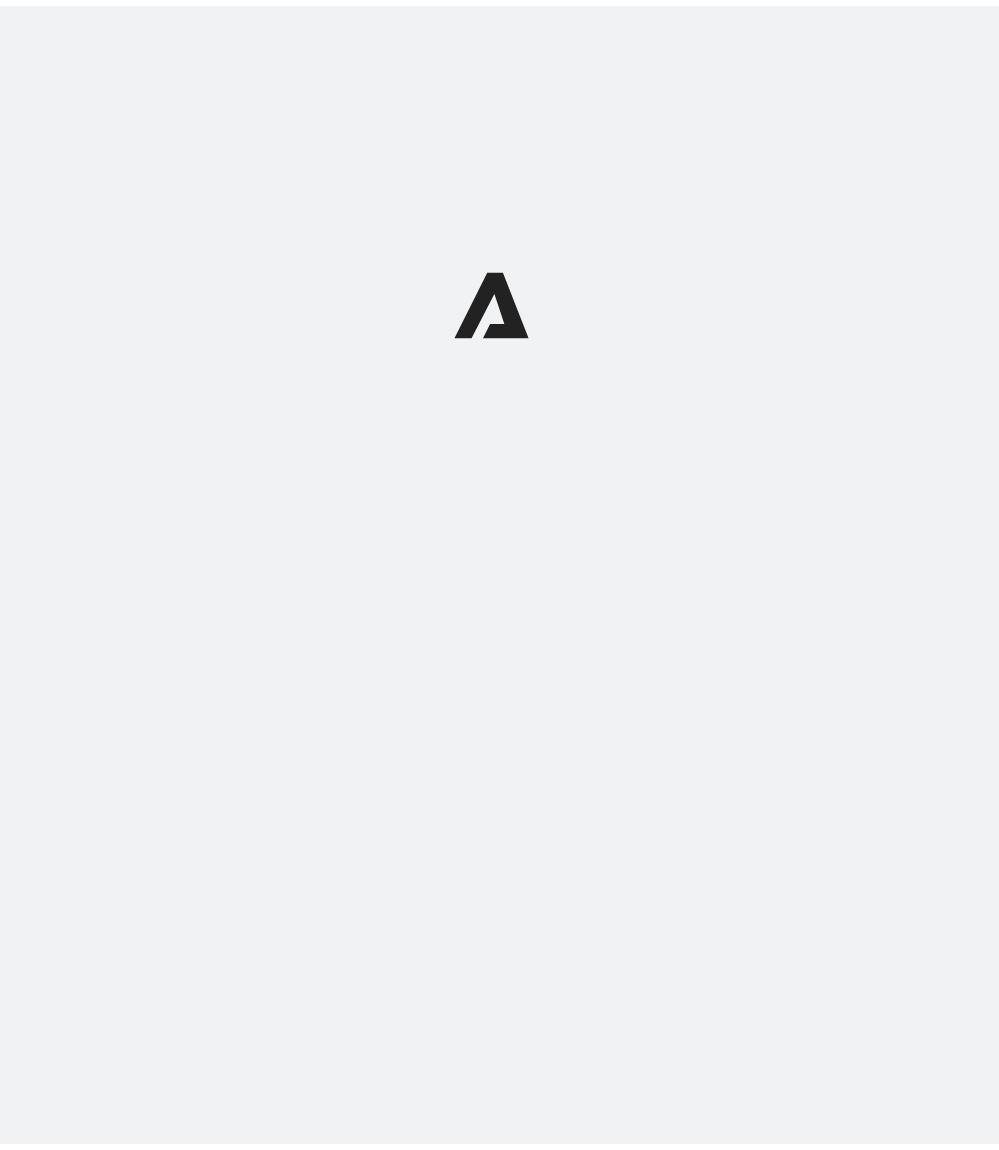 scroll, scrollTop: 0, scrollLeft: 0, axis: both 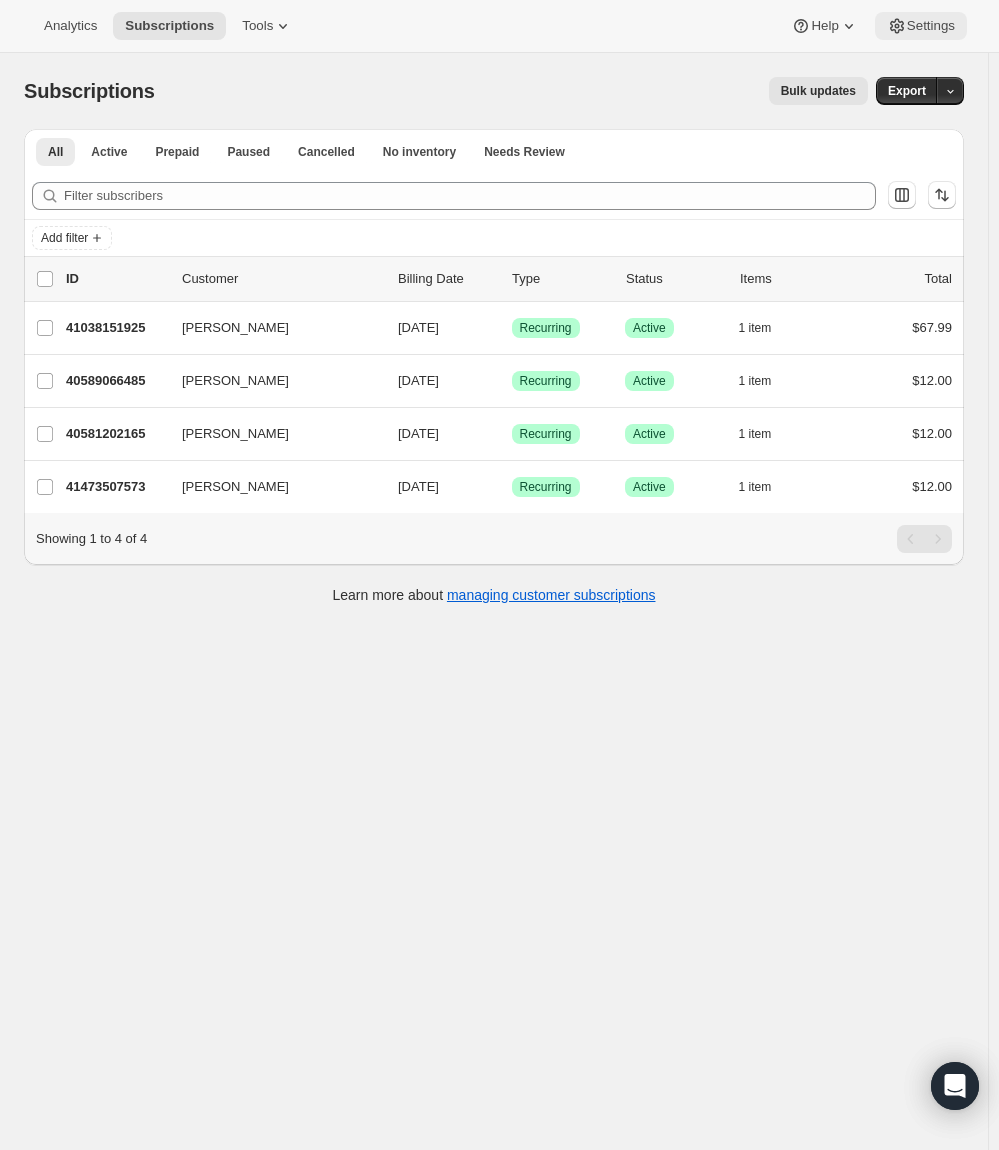 click 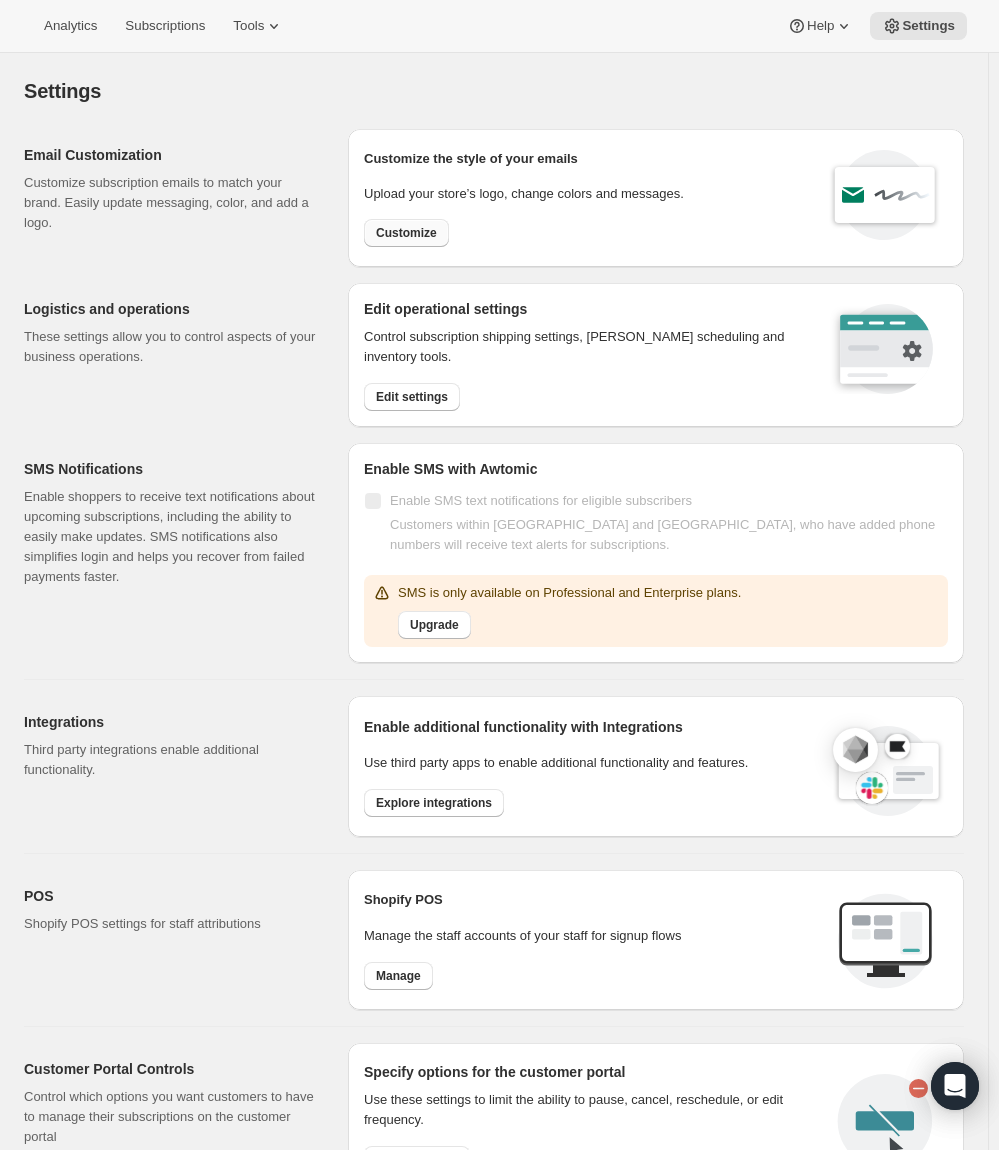 click on "Customize" at bounding box center (406, 233) 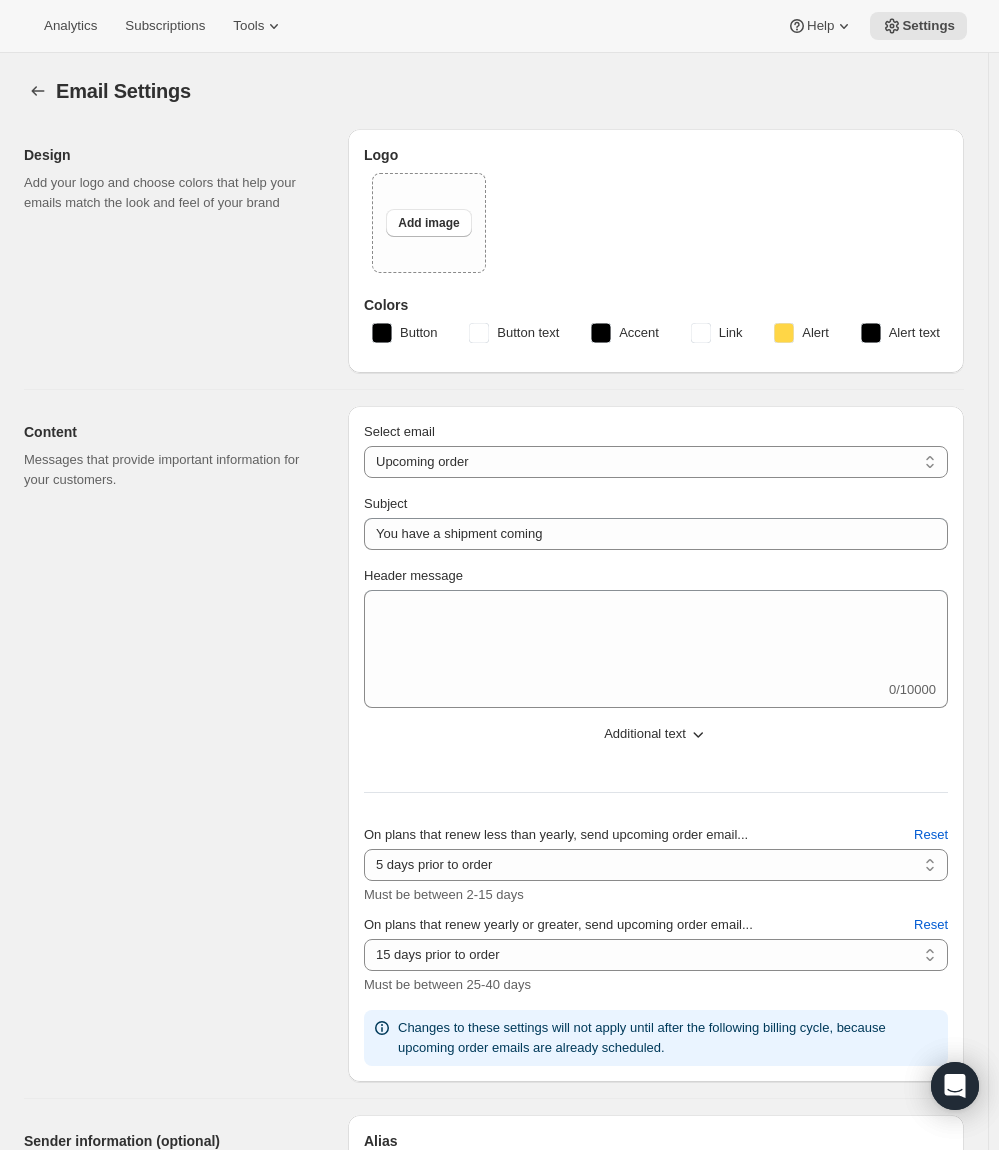type on "Enjoy Shift" 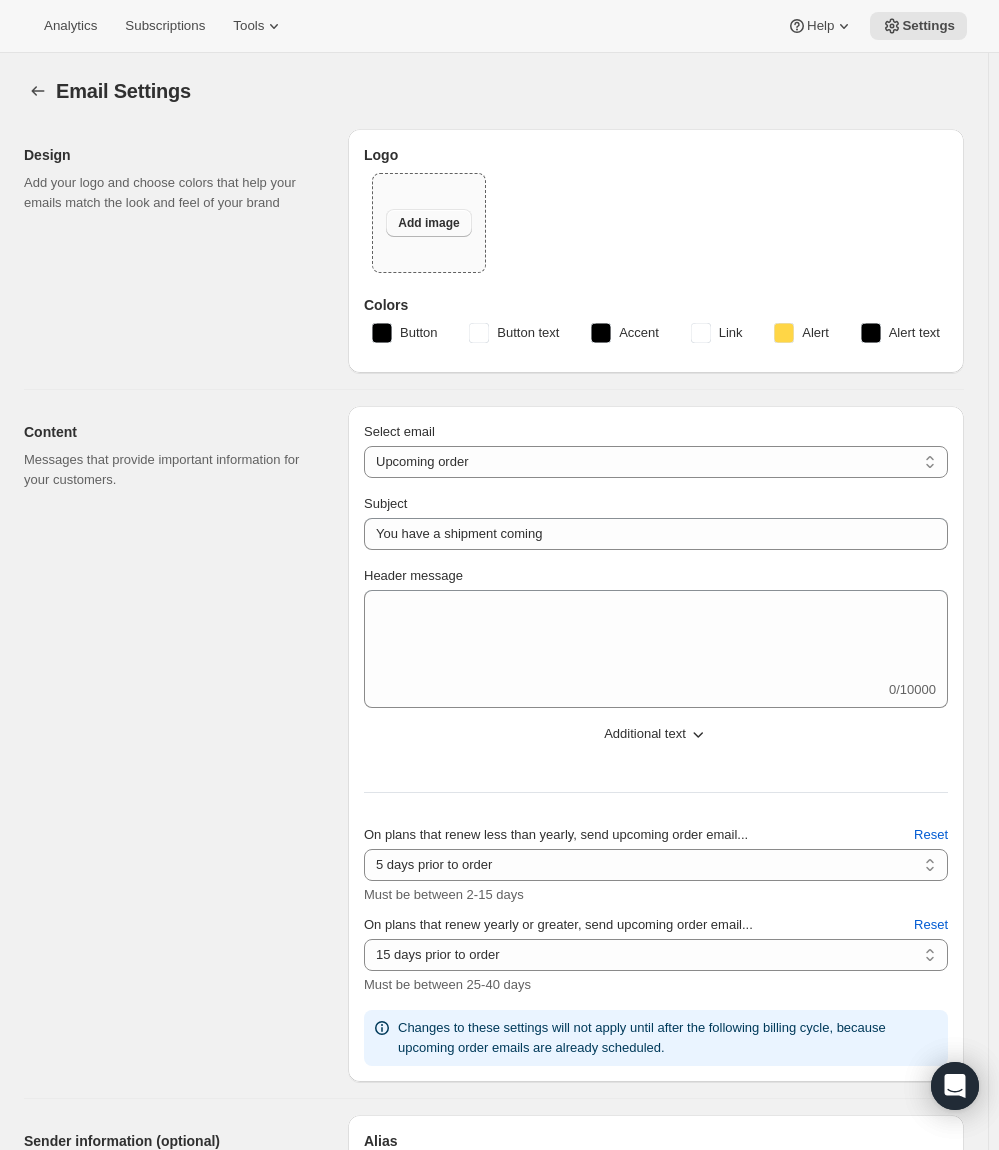 click on "Add image" at bounding box center [428, 223] 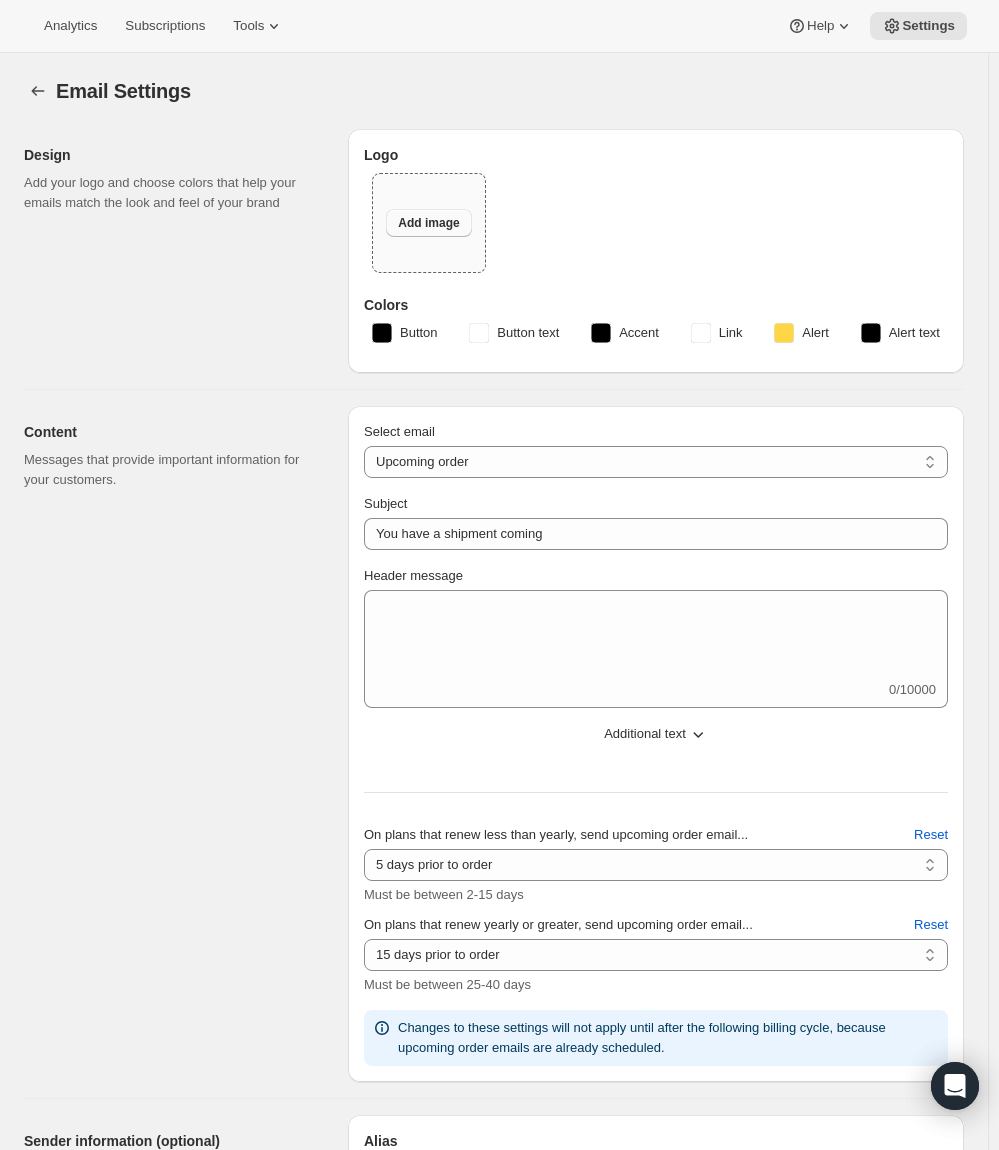 type on "C:\fakepath\downshift-transparent-large-horizontal.png" 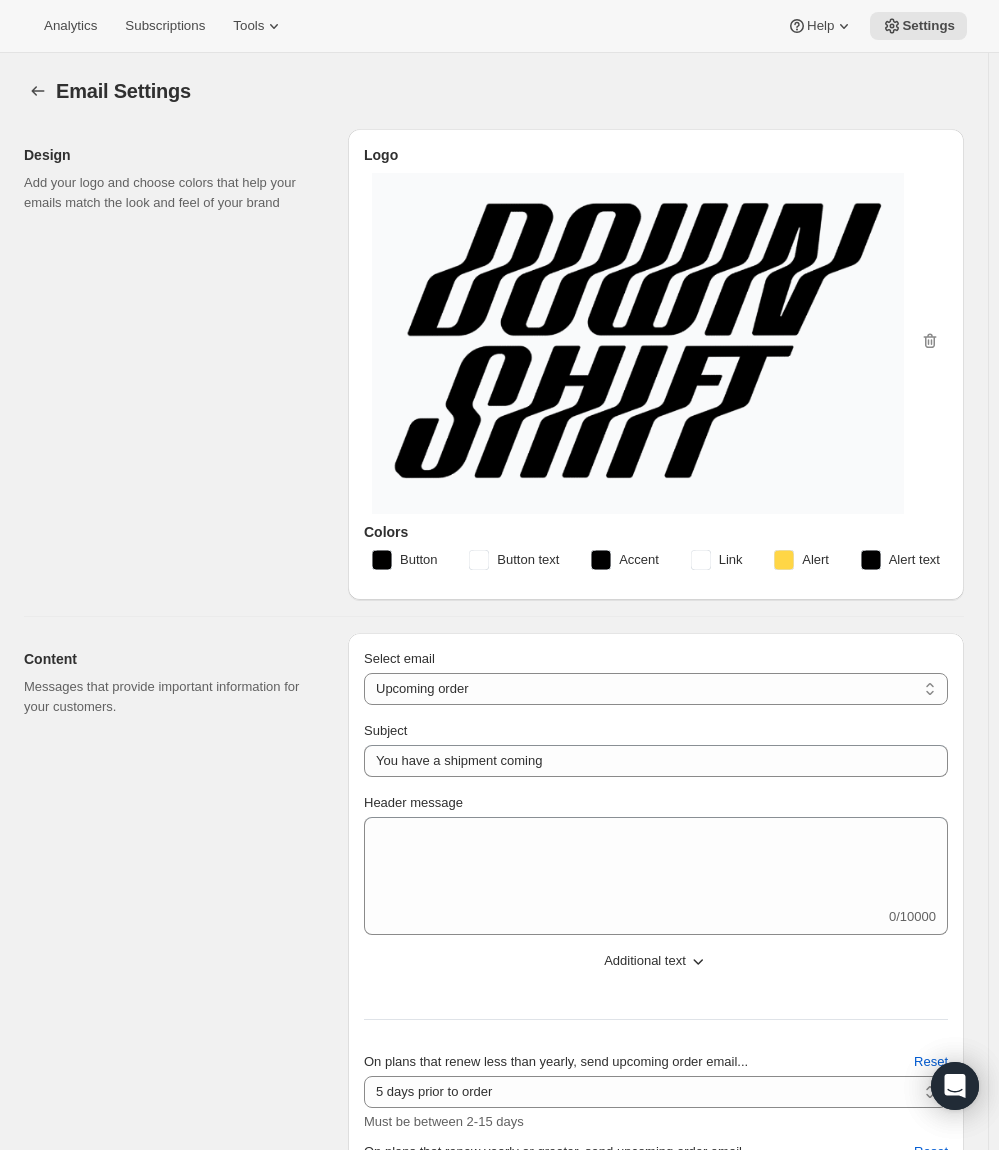 click 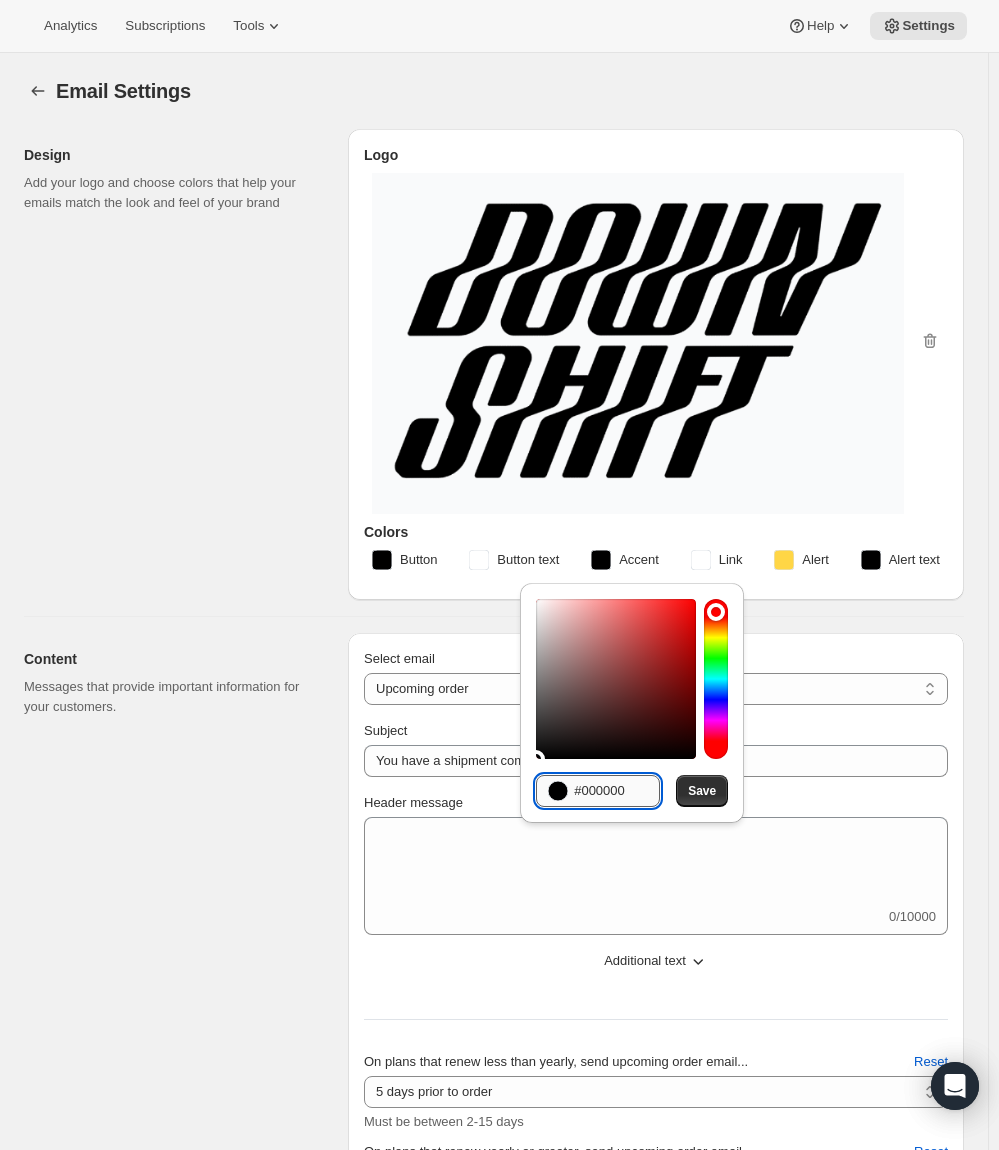 click on "#000000" at bounding box center [617, 791] 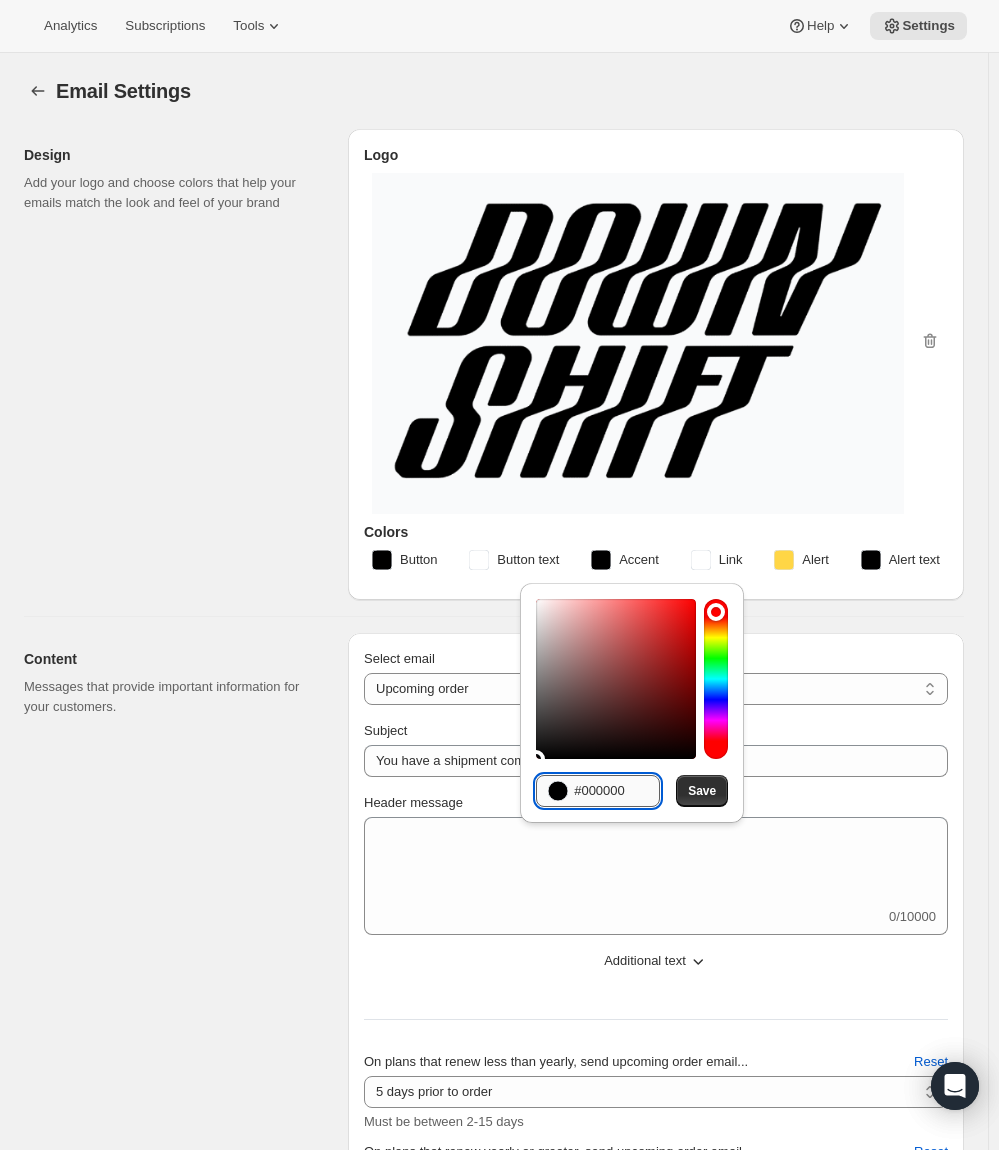 paste on "2b2d2" 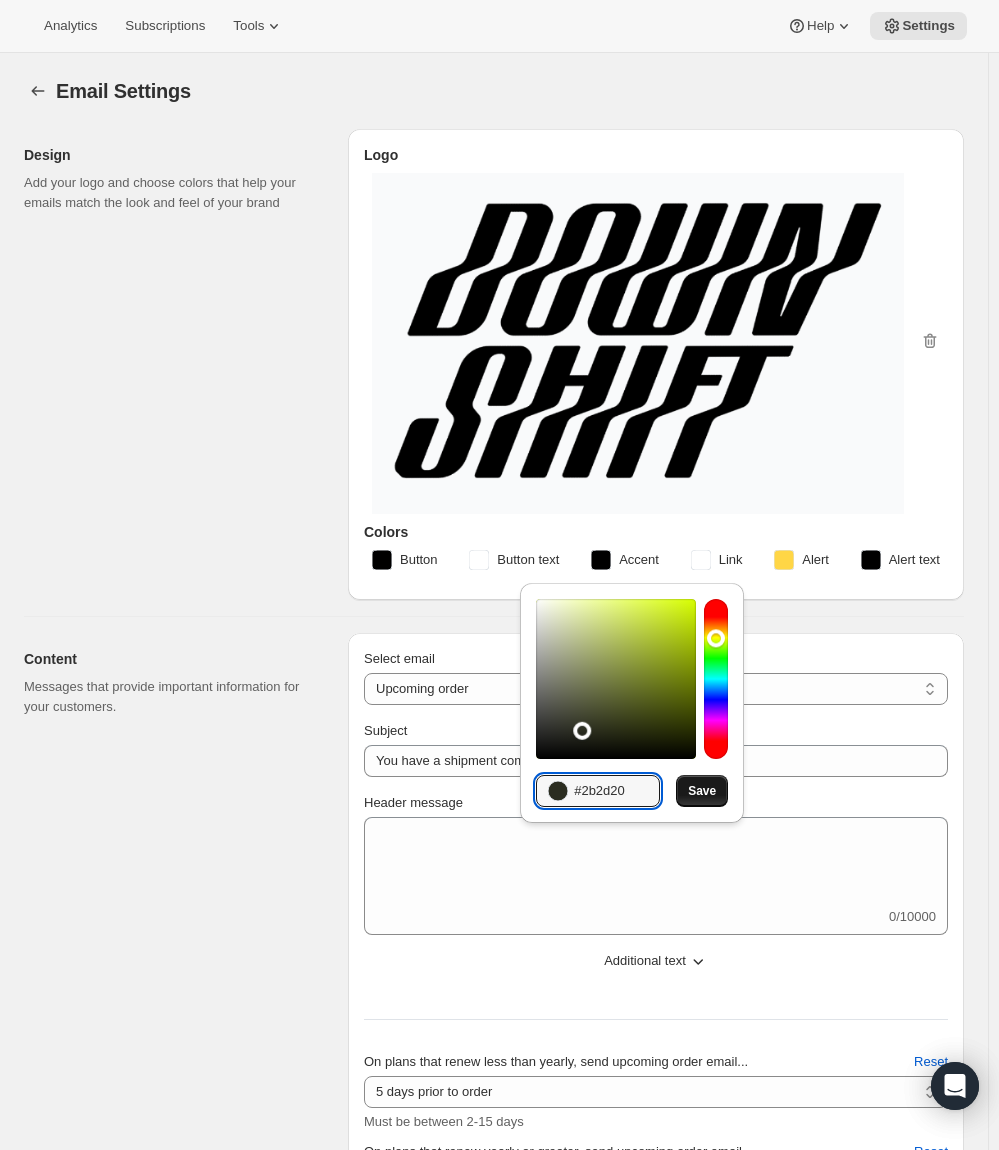 type on "#2b2d20" 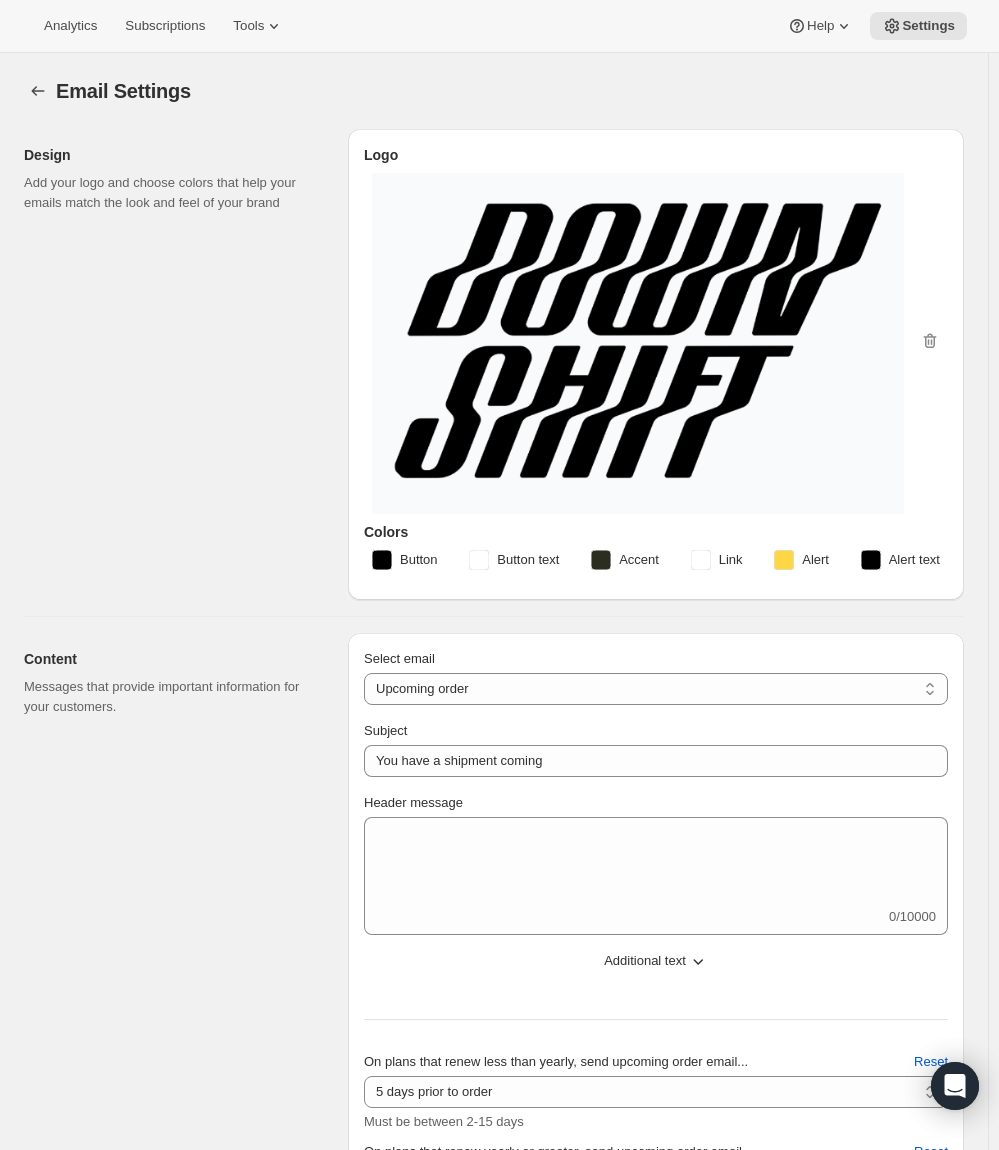 click 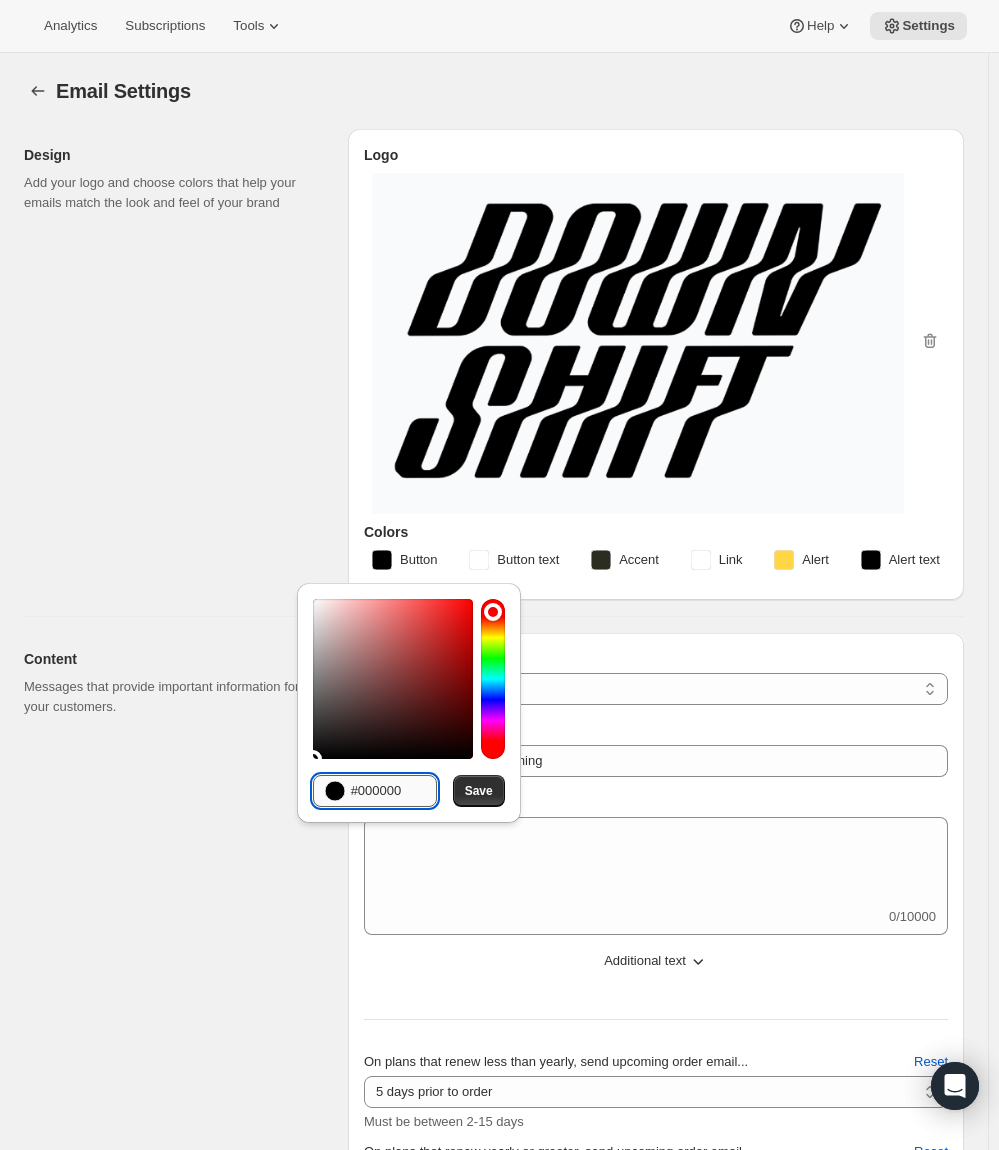click on "#000000" at bounding box center (394, 791) 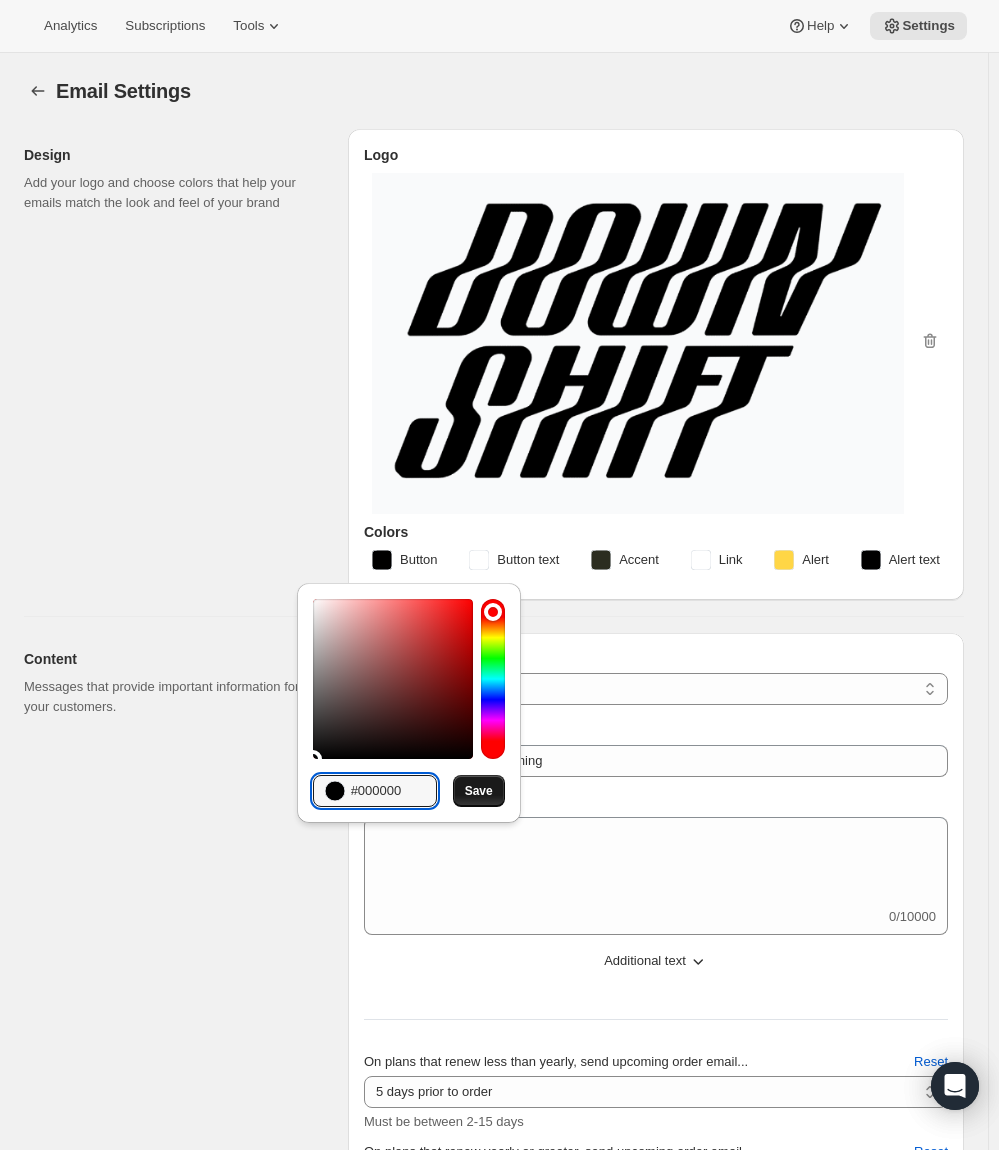 paste on "2b2d2" 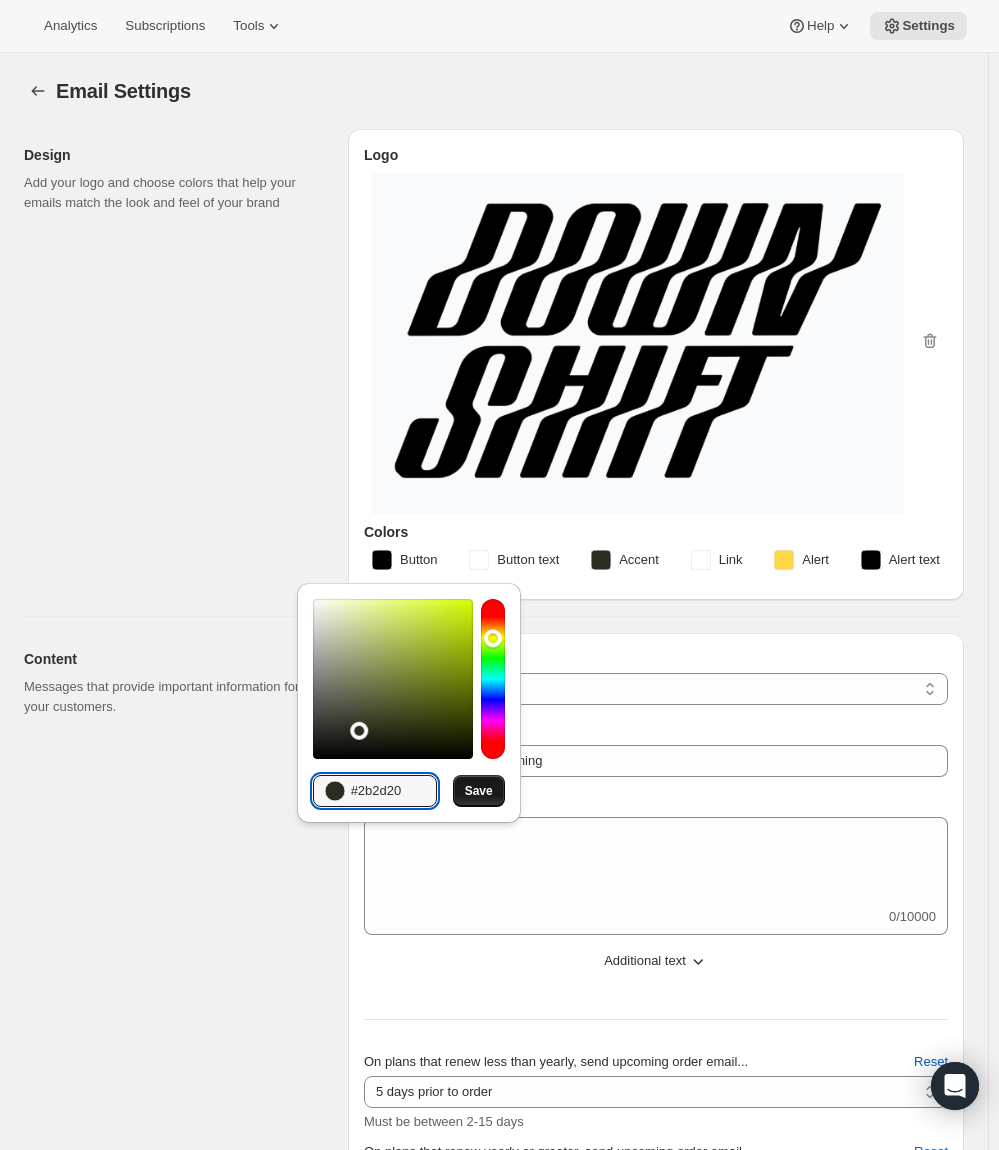 type on "#2b2d20" 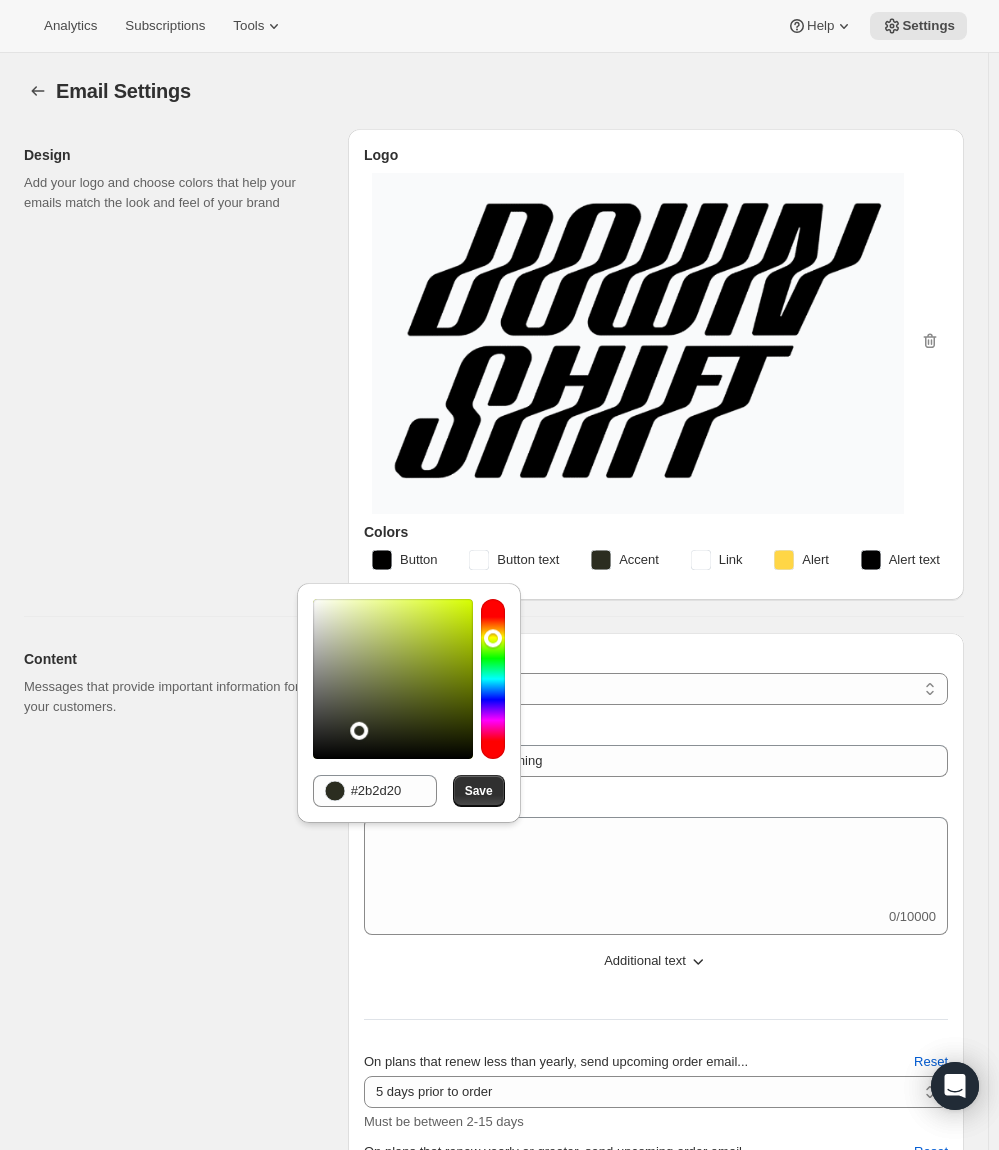 drag, startPoint x: 475, startPoint y: 800, endPoint x: 525, endPoint y: 785, distance: 52.201534 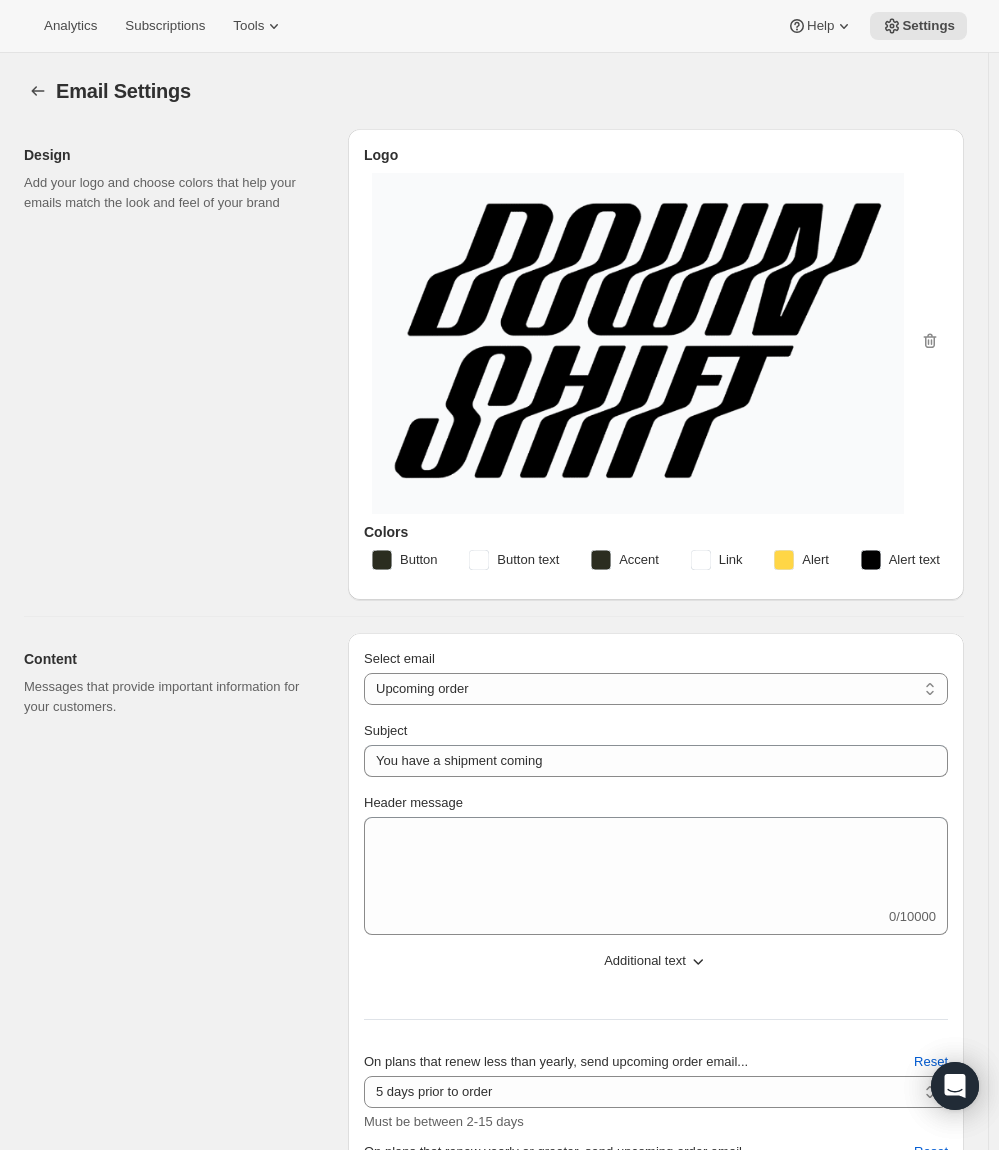 click on "Design Add your logo and choose colors that help your emails match the look and feel of your brand" at bounding box center [178, 364] 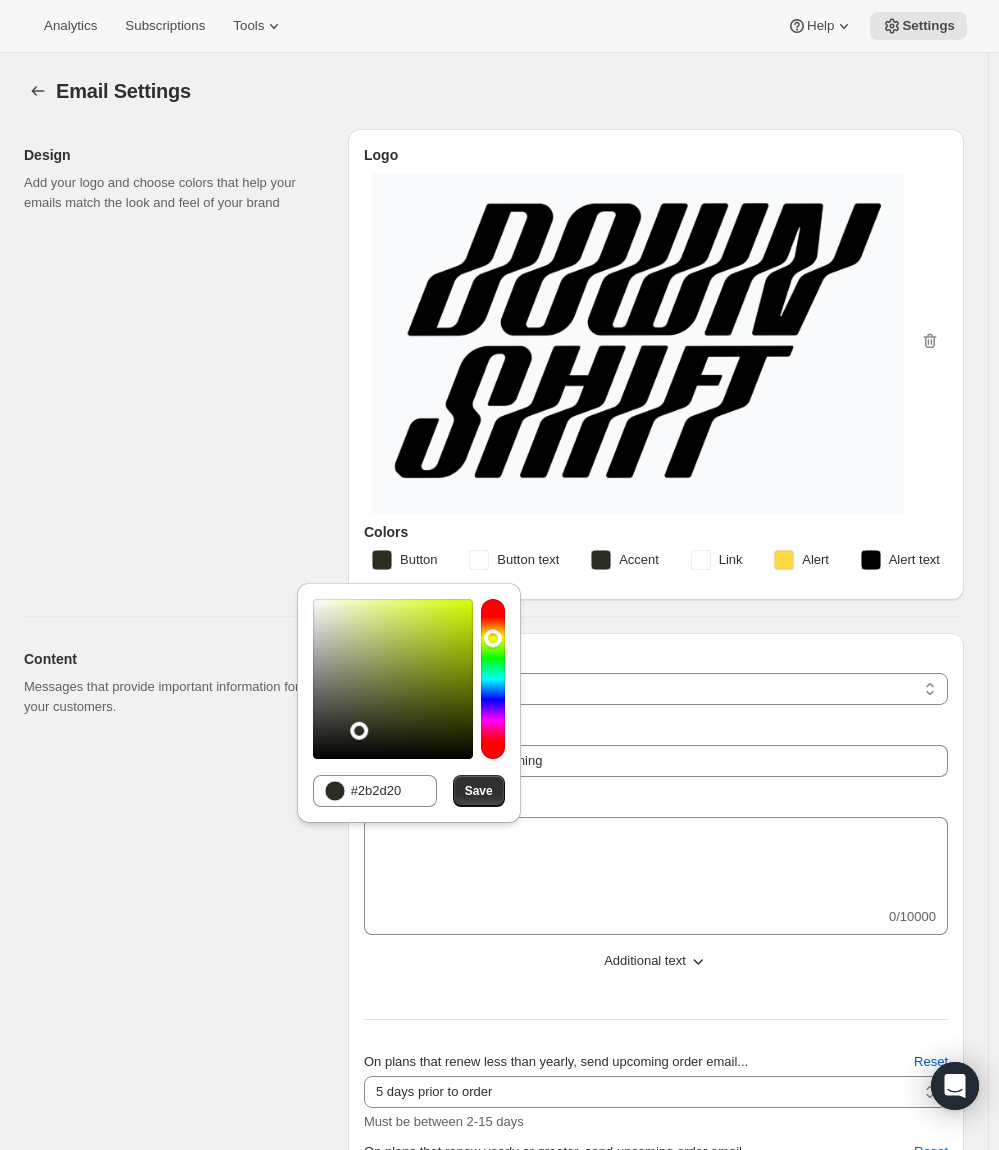 click on "Design Add your logo and choose colors that help your emails match the look and feel of your brand" at bounding box center (178, 364) 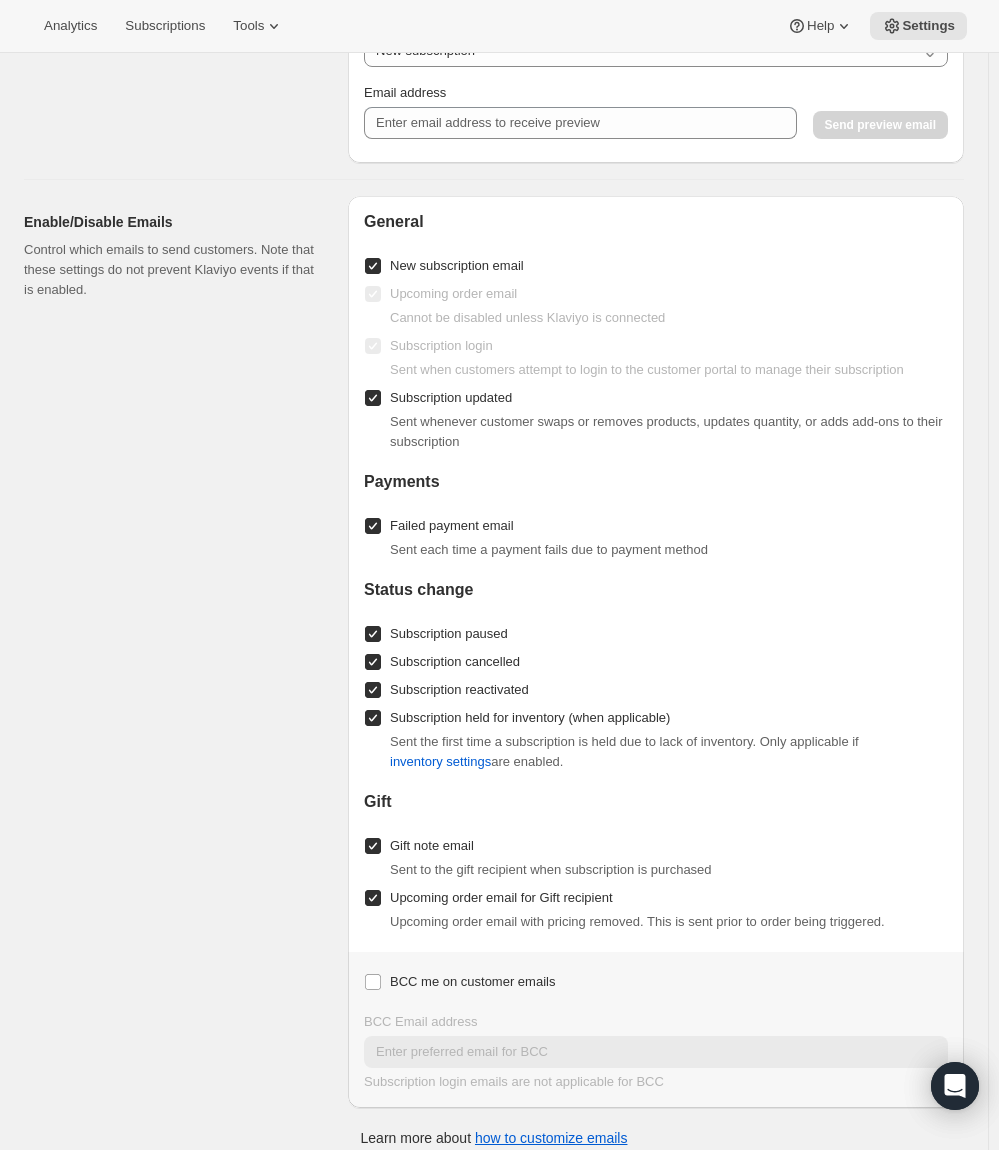 scroll, scrollTop: 1729, scrollLeft: 0, axis: vertical 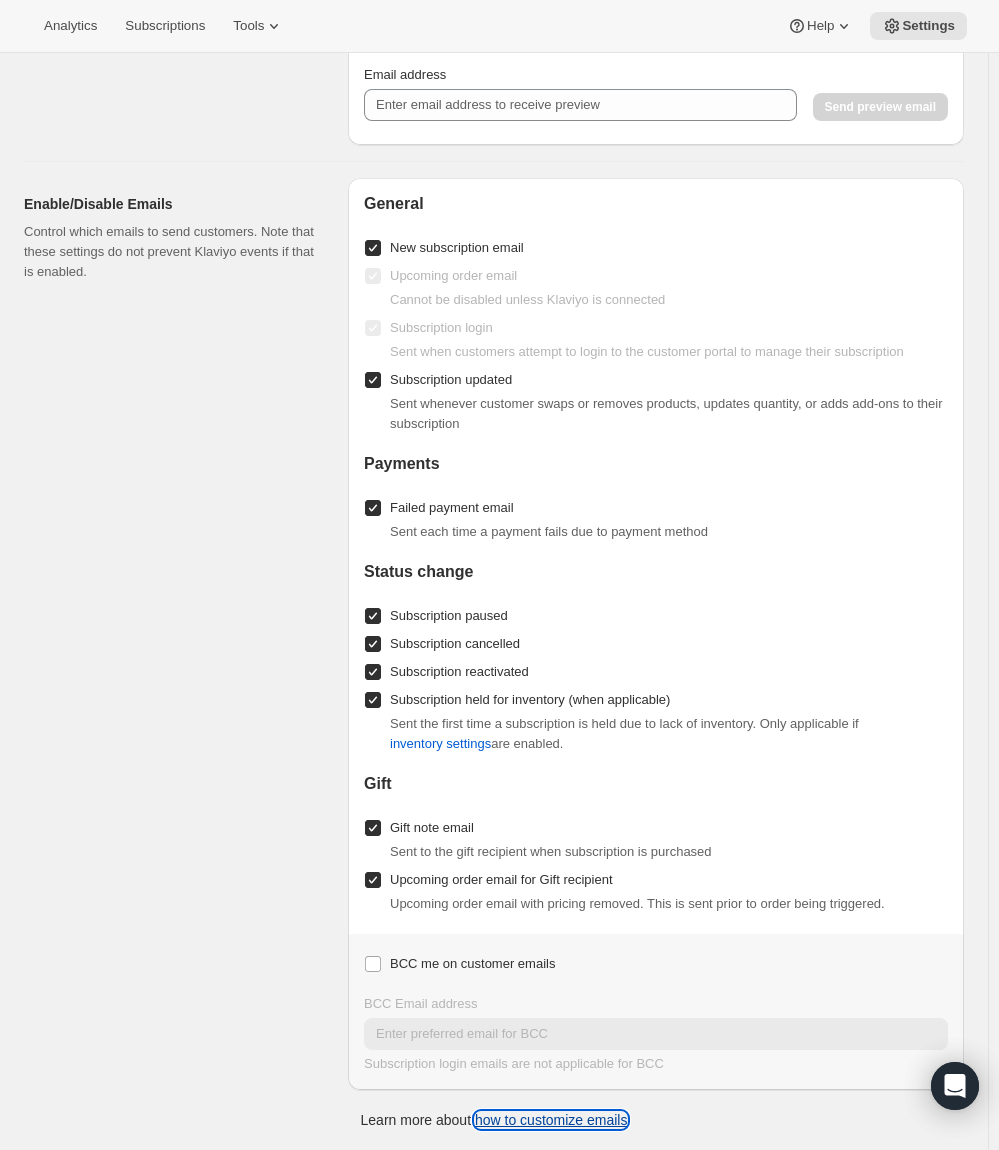 click on "how to customize emails" at bounding box center (551, 1120) 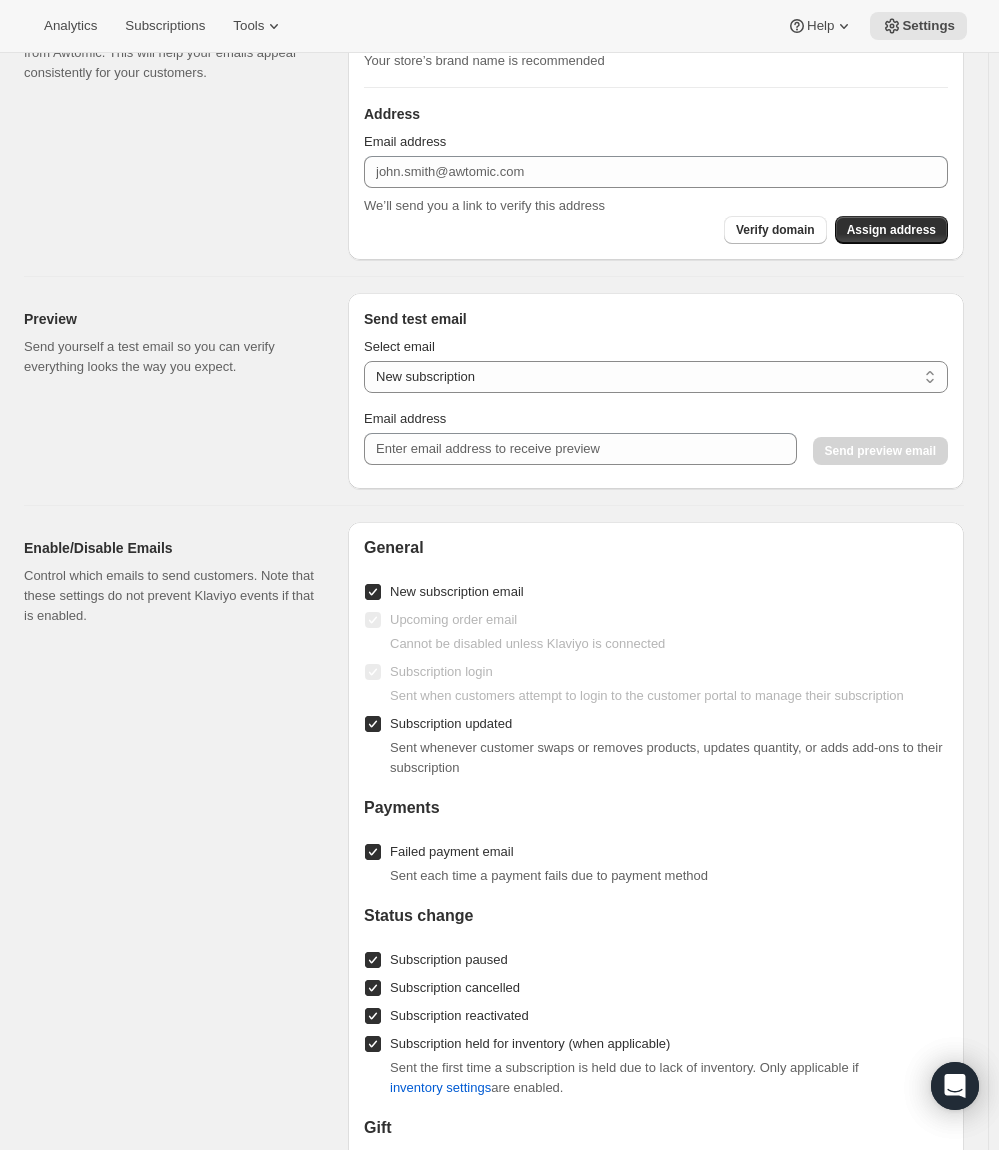 scroll, scrollTop: 1400, scrollLeft: 0, axis: vertical 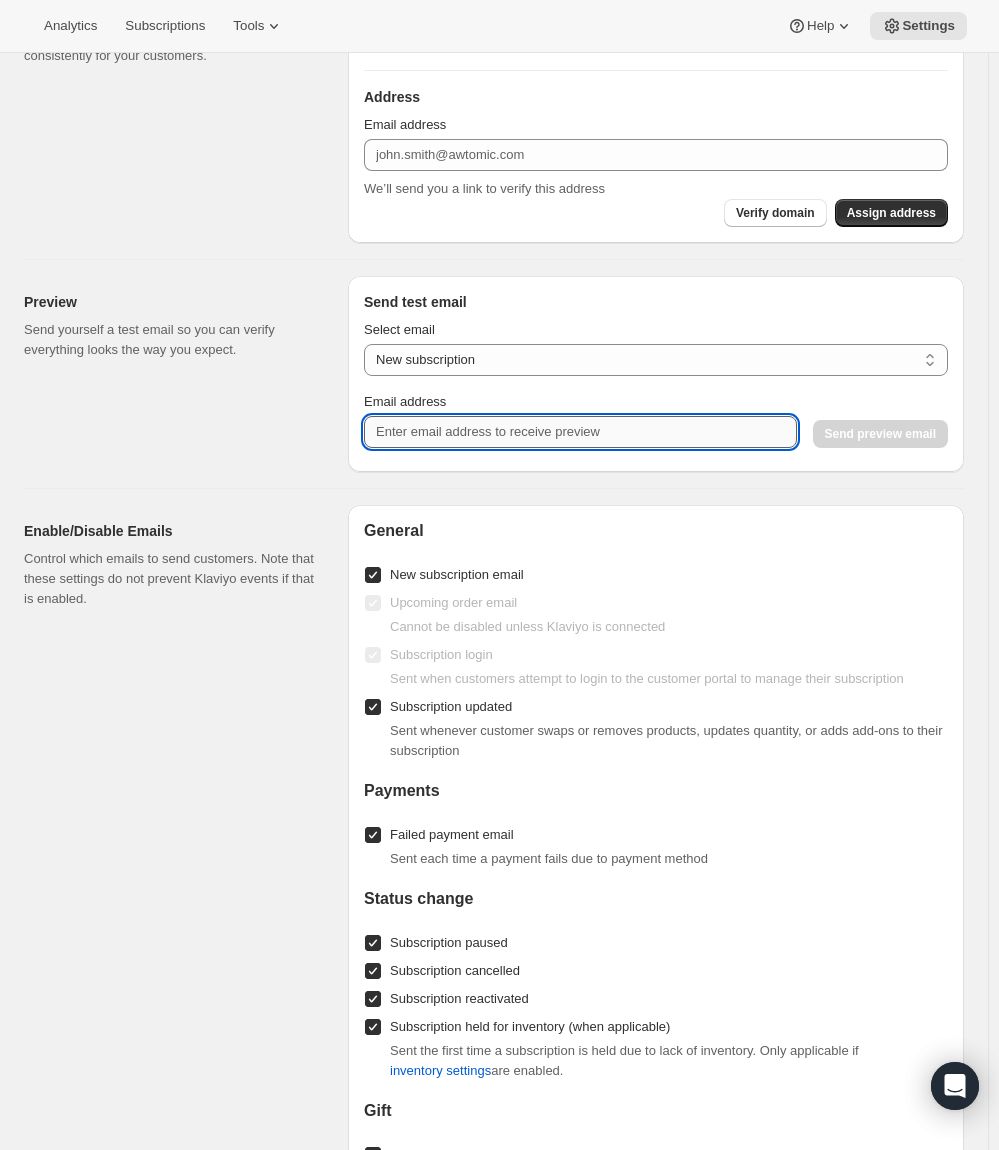 click on "Email address" at bounding box center [580, 432] 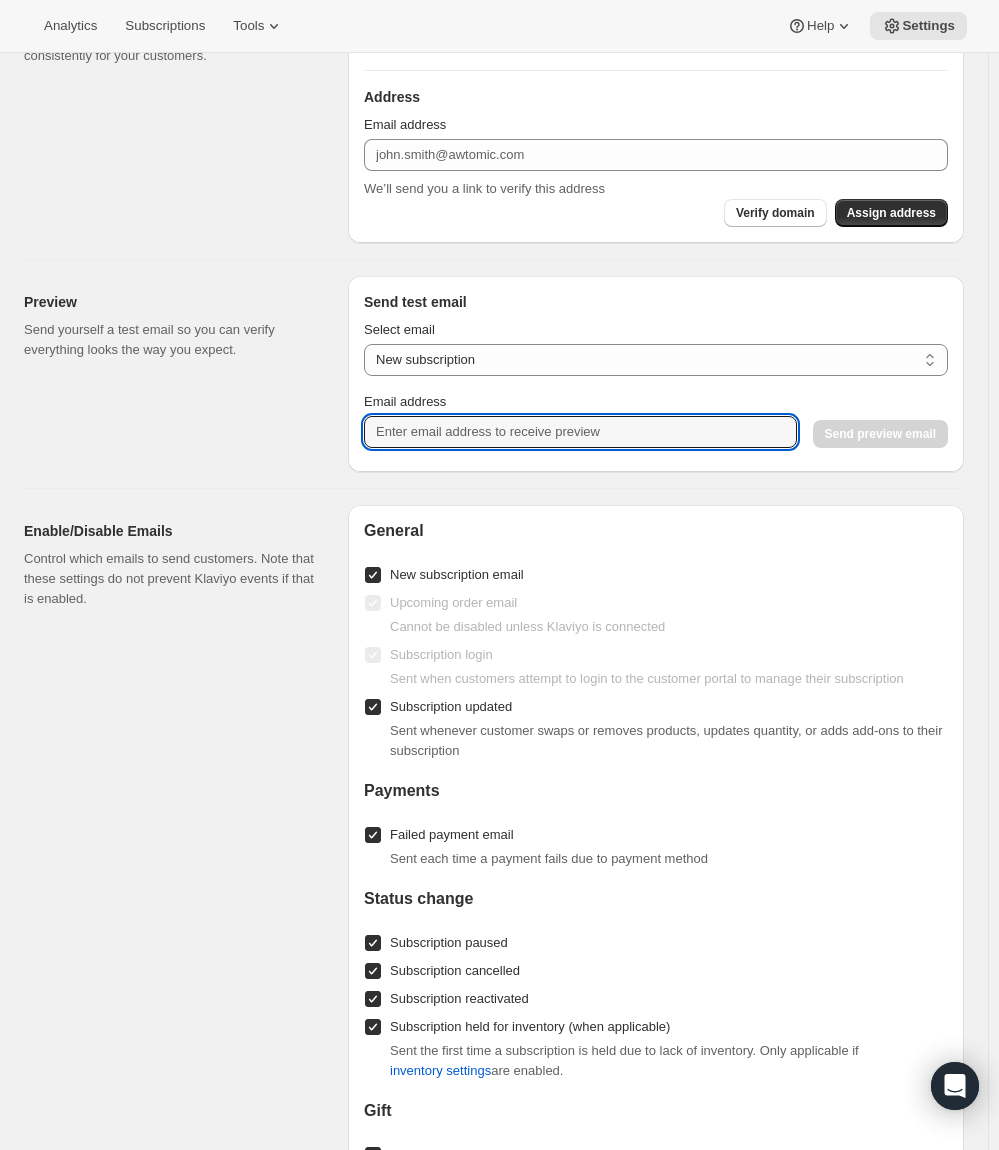 type on "[EMAIL_ADDRESS][DOMAIN_NAME]" 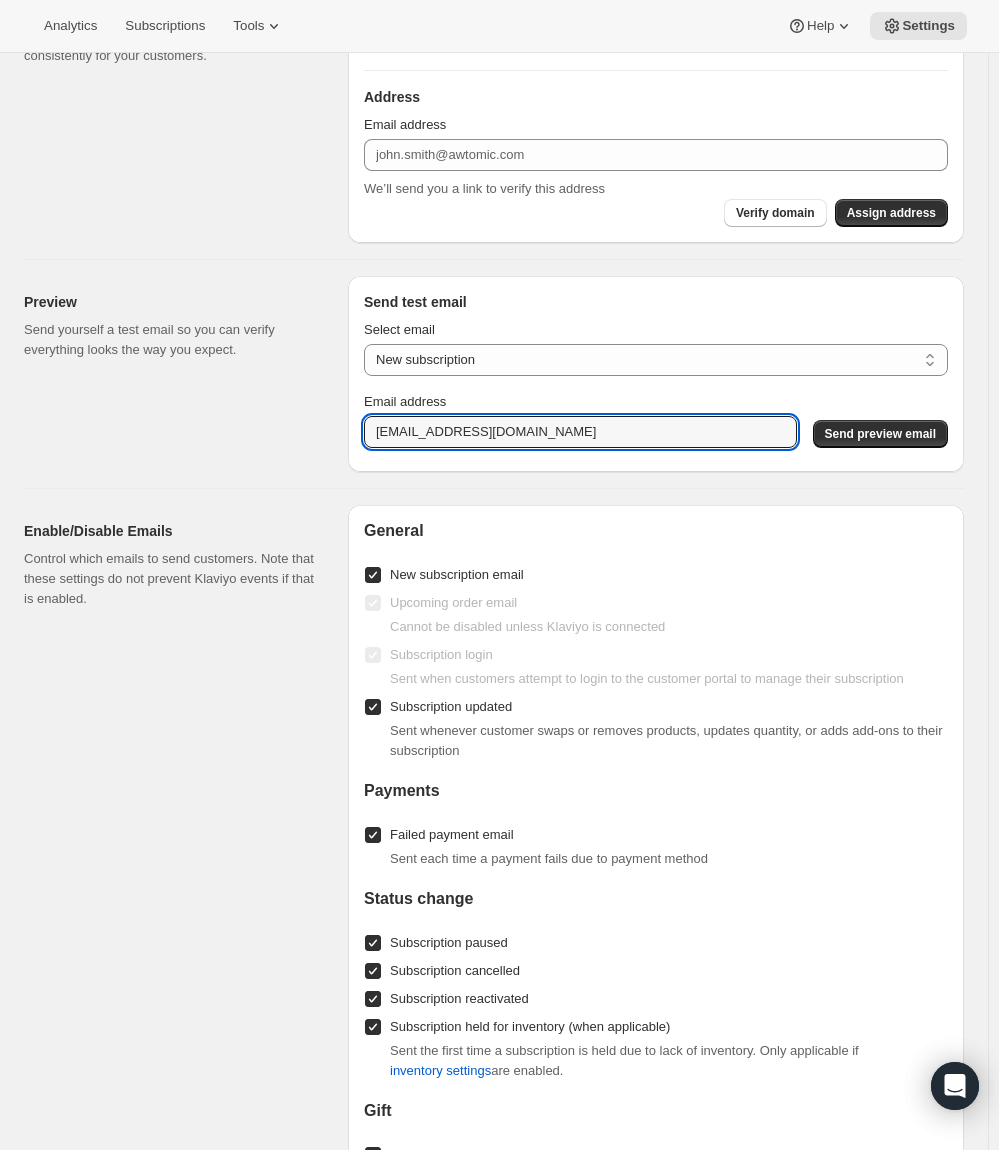 click on "Select email New subscription Upcoming order Payment failure Delayed subscription Updated subscription Gift subscription Subscription paused Subscription cancelled Subscription reactivated New subscription Email address [EMAIL_ADDRESS][DOMAIN_NAME] Send preview email" at bounding box center [656, 384] 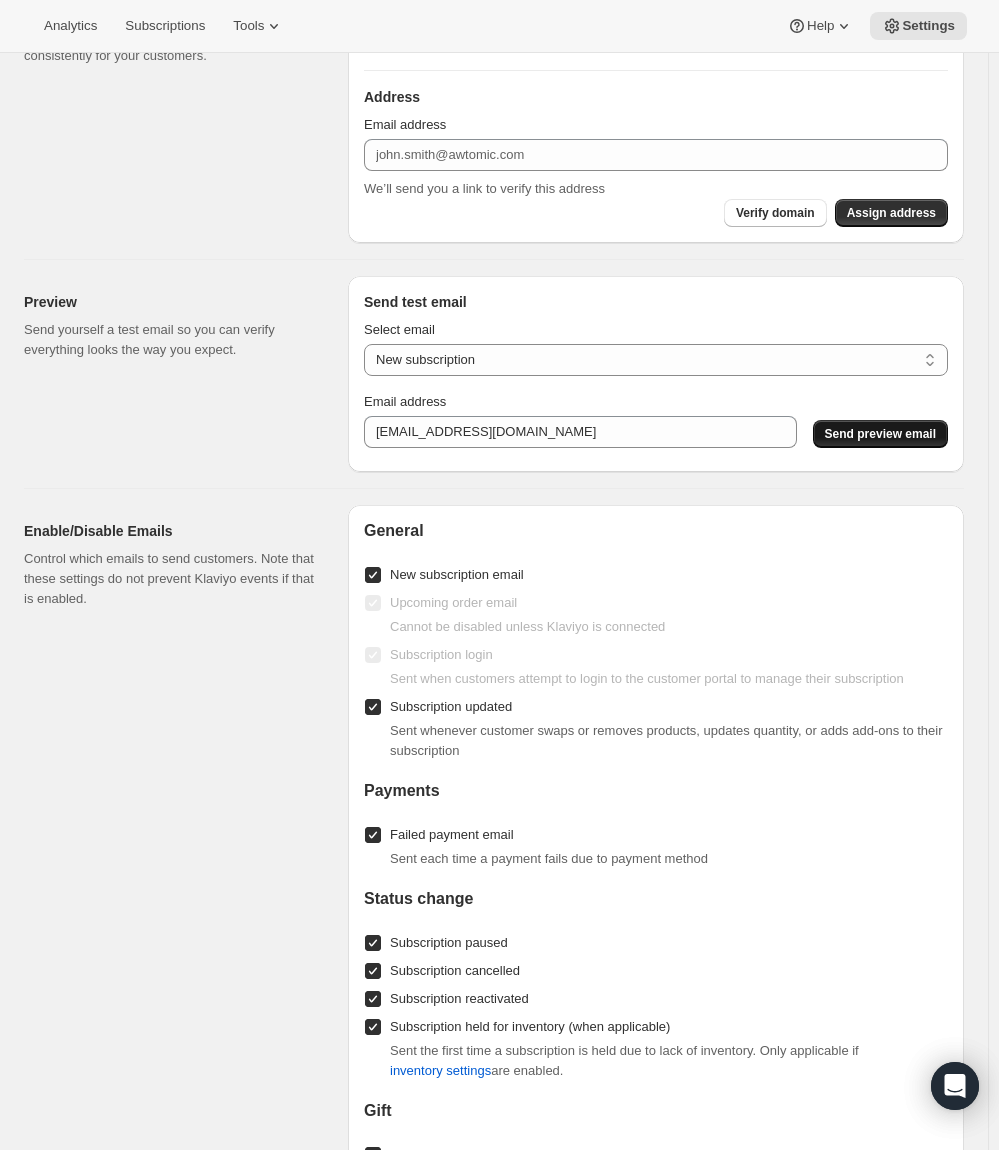 click on "Send preview email" at bounding box center [880, 434] 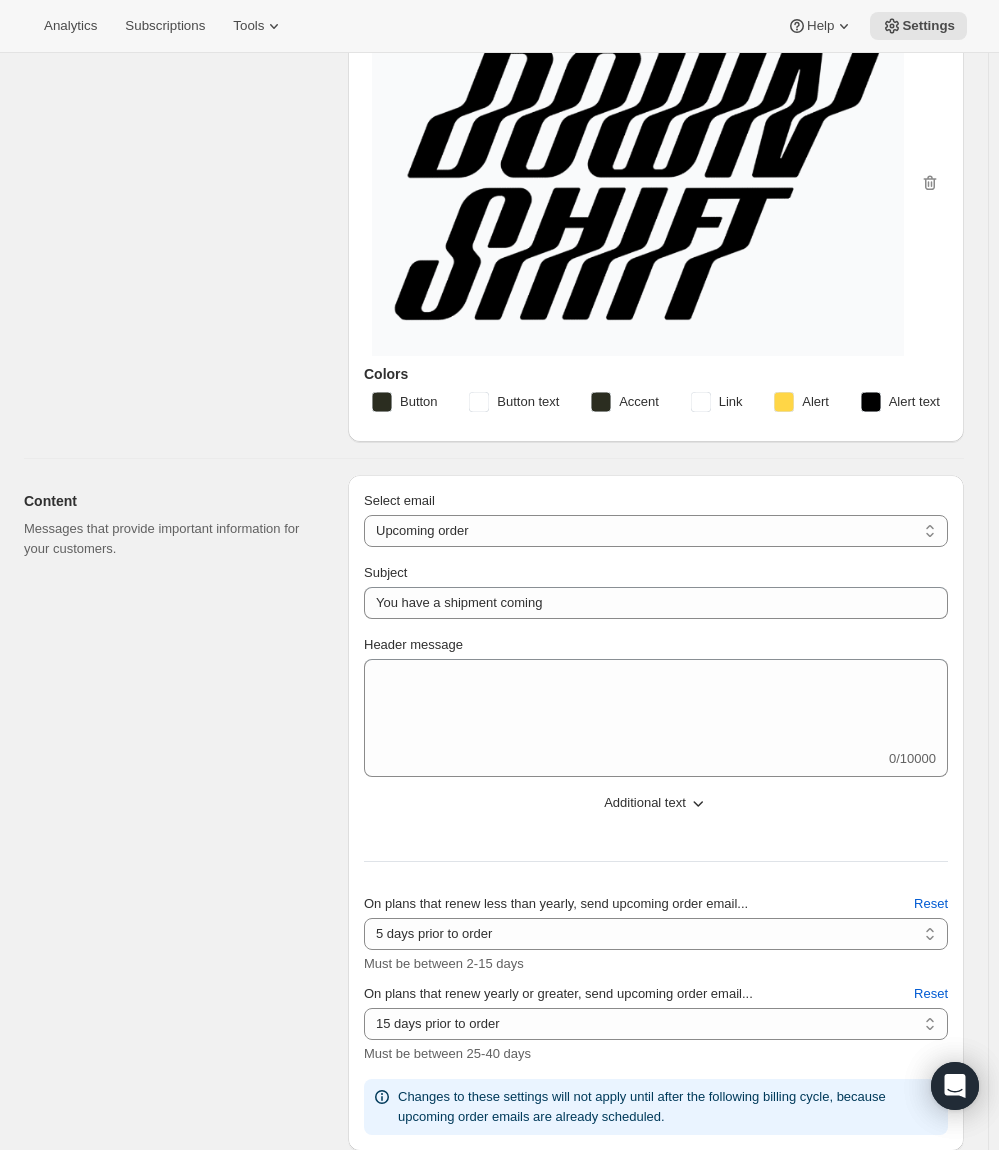 scroll, scrollTop: 0, scrollLeft: 0, axis: both 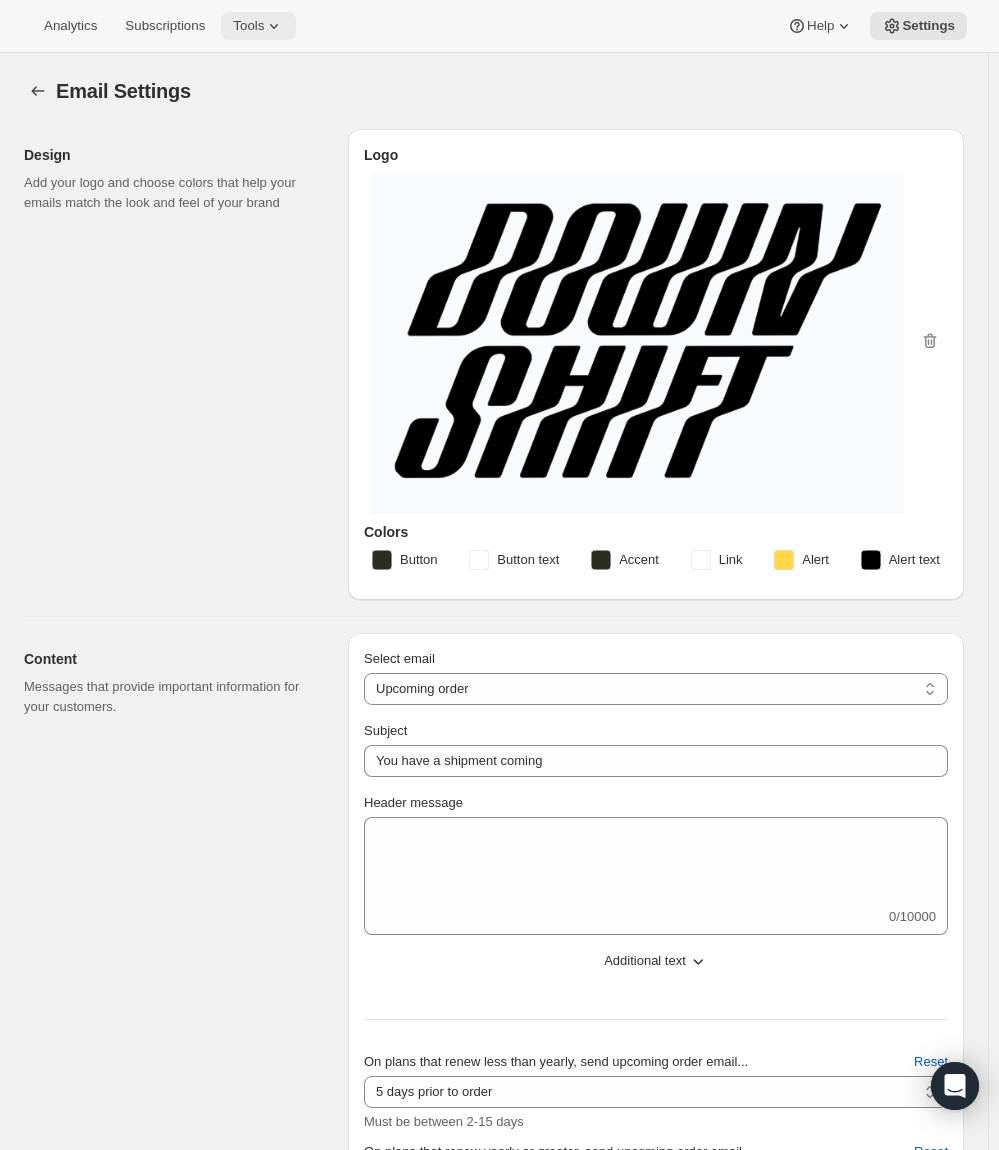 click on "Tools" at bounding box center [248, 26] 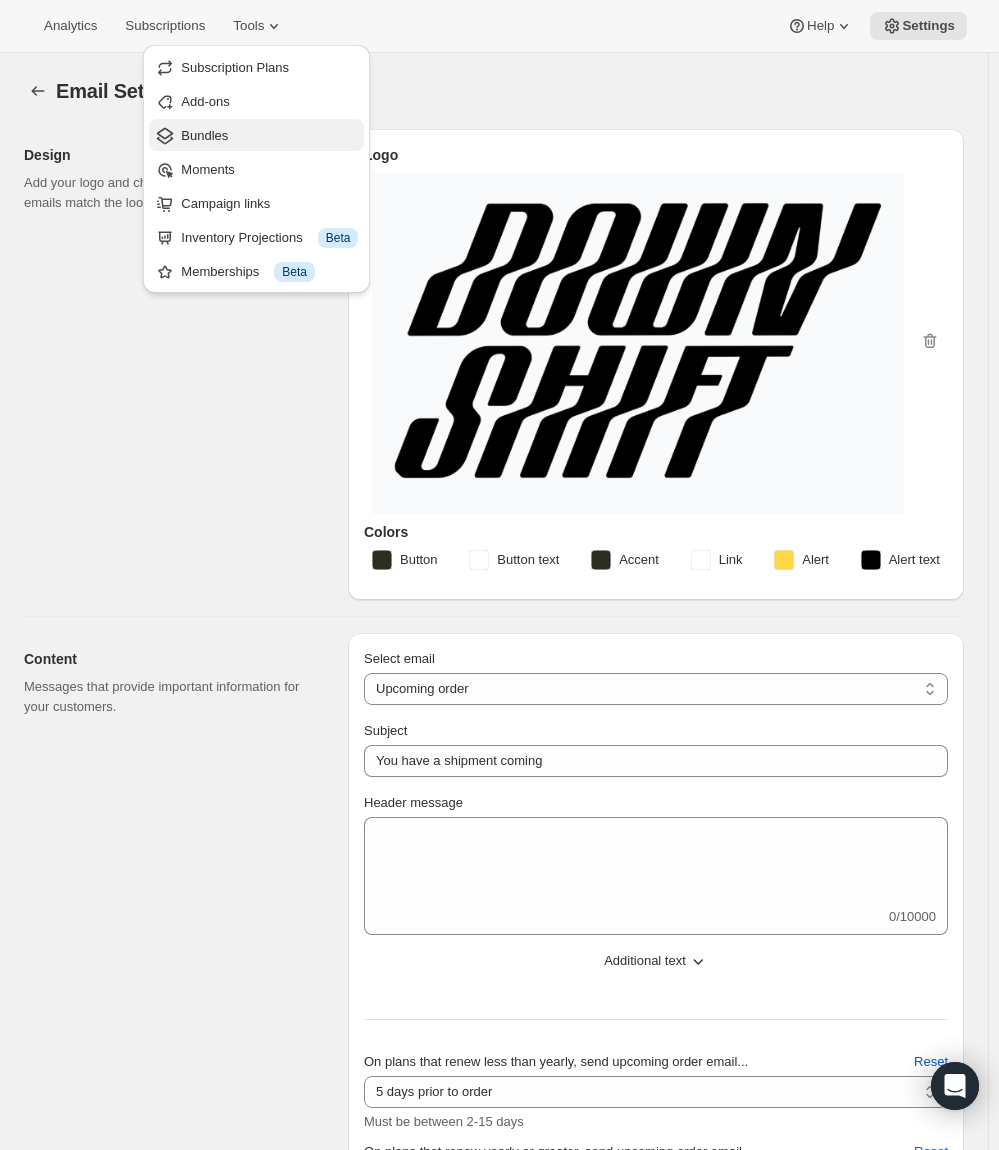 click on "Bundles" at bounding box center (269, 136) 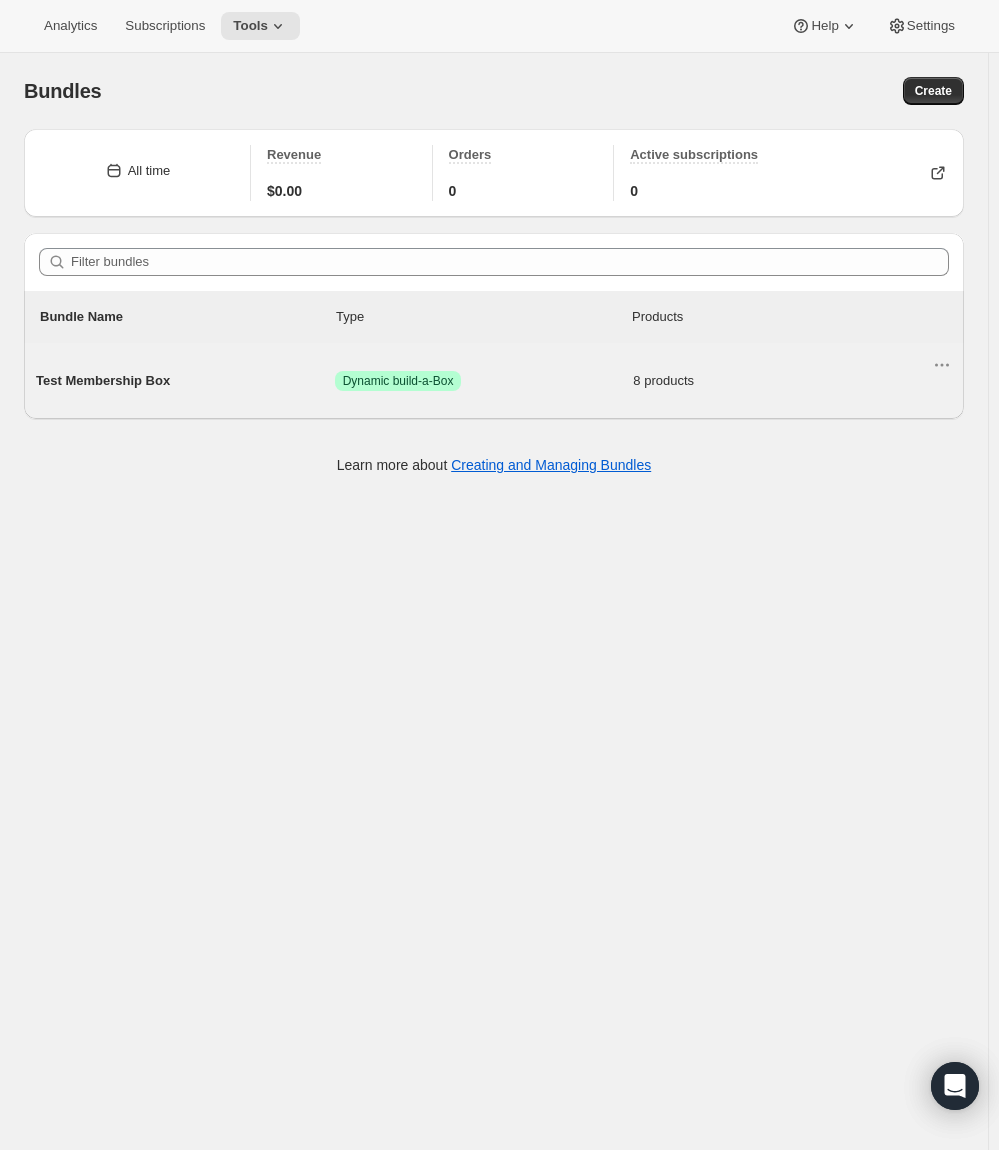 click on "Test Membership Box" at bounding box center (185, 381) 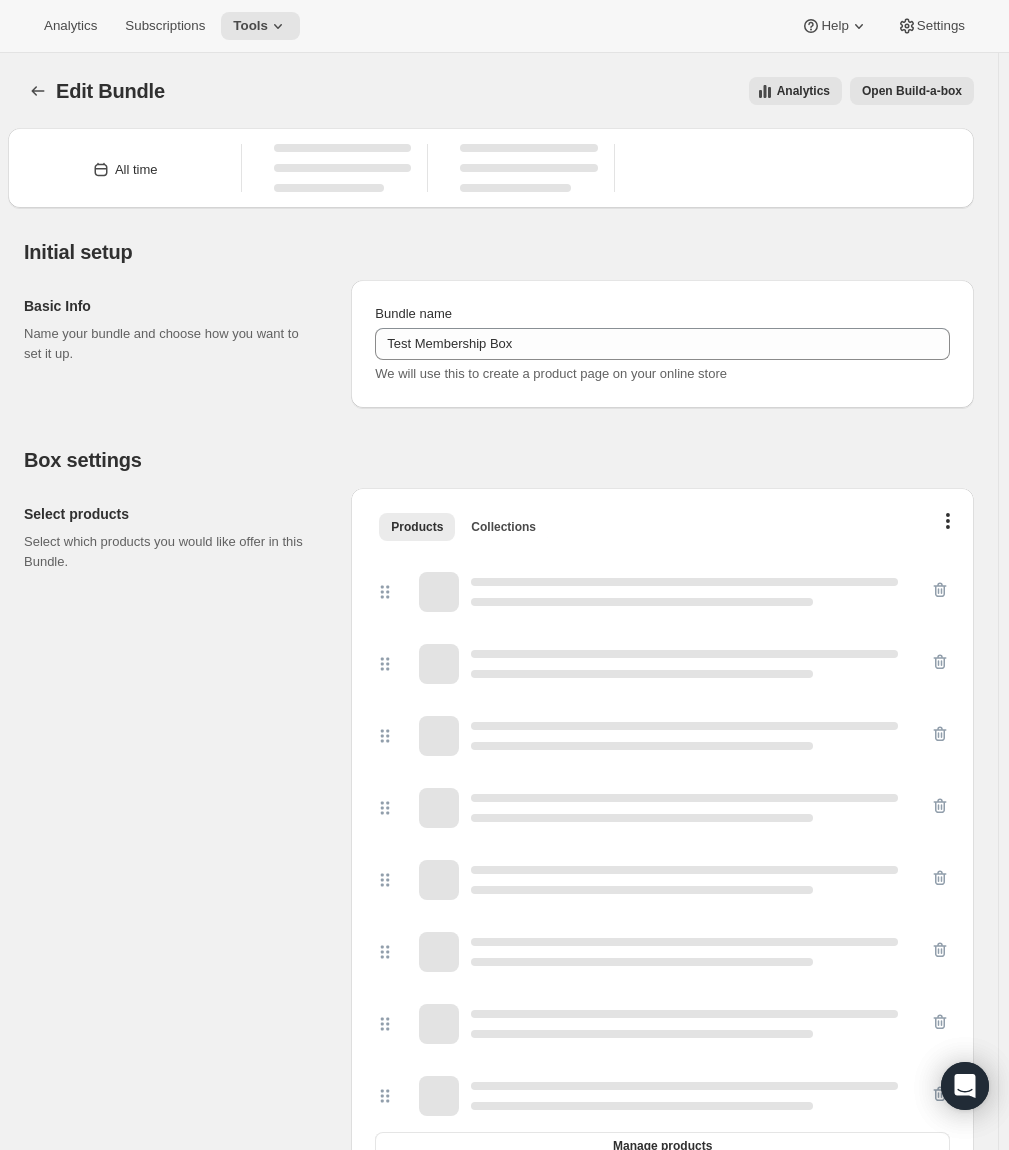 type on "Test Membership Box" 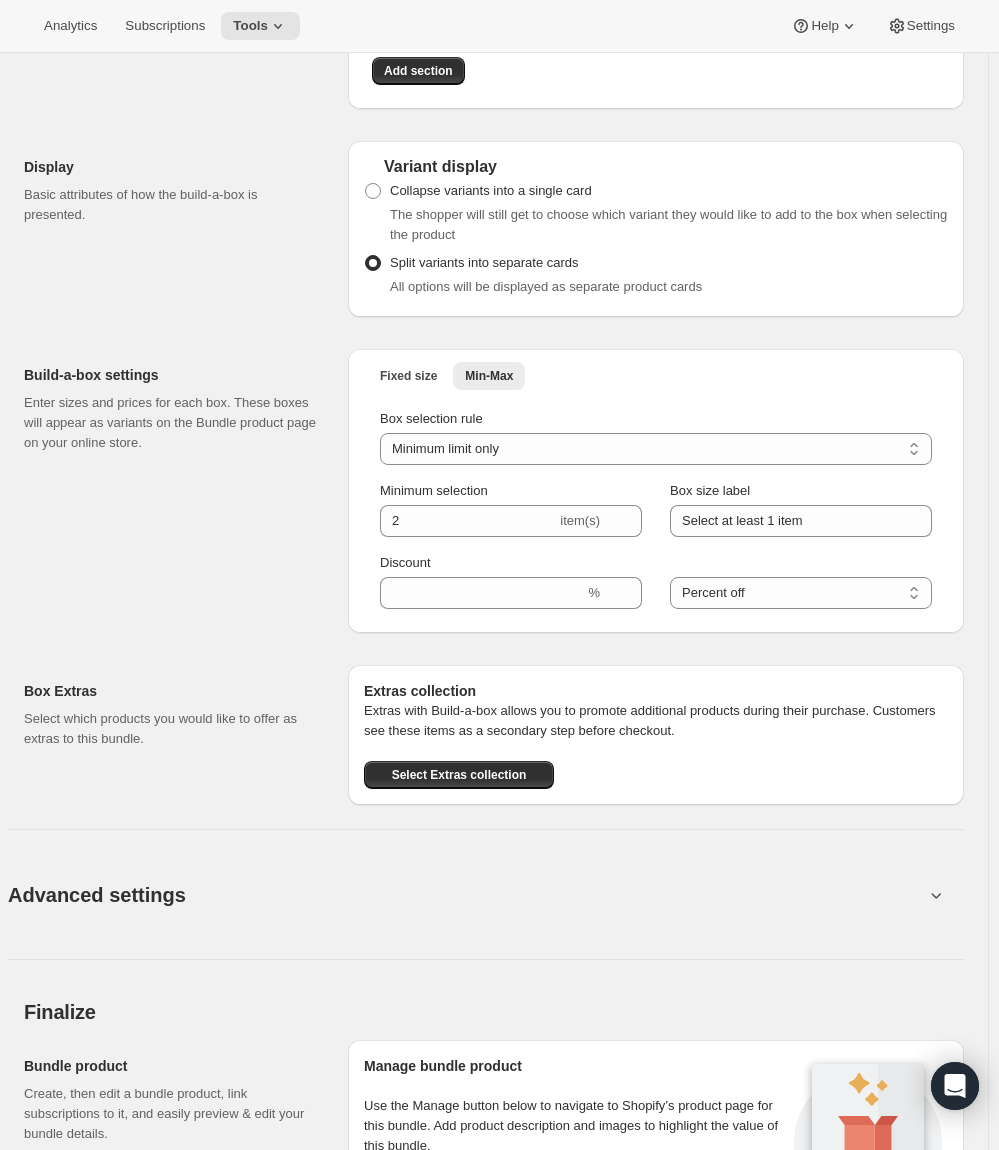 scroll, scrollTop: 1500, scrollLeft: 0, axis: vertical 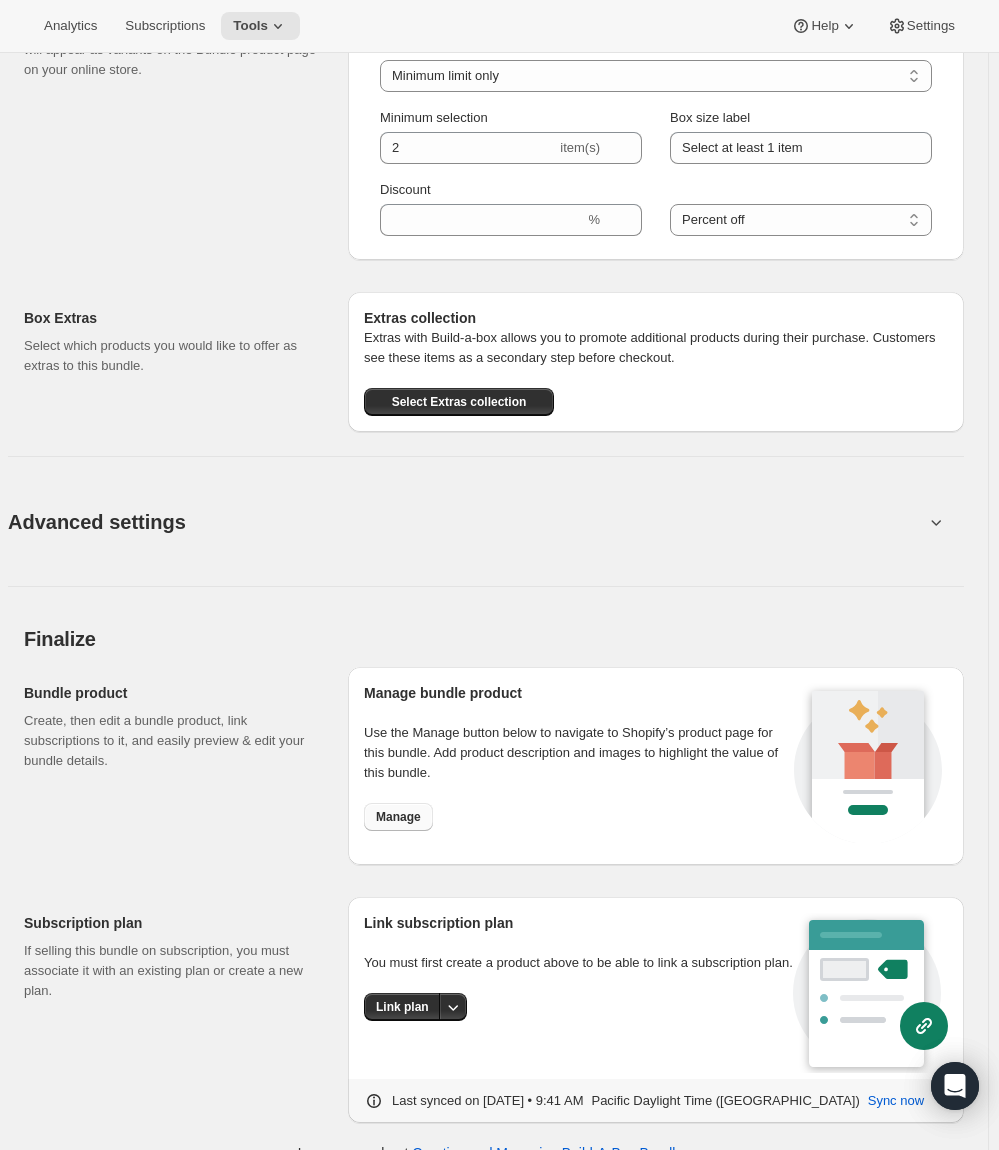 click on "Manage" at bounding box center (398, 817) 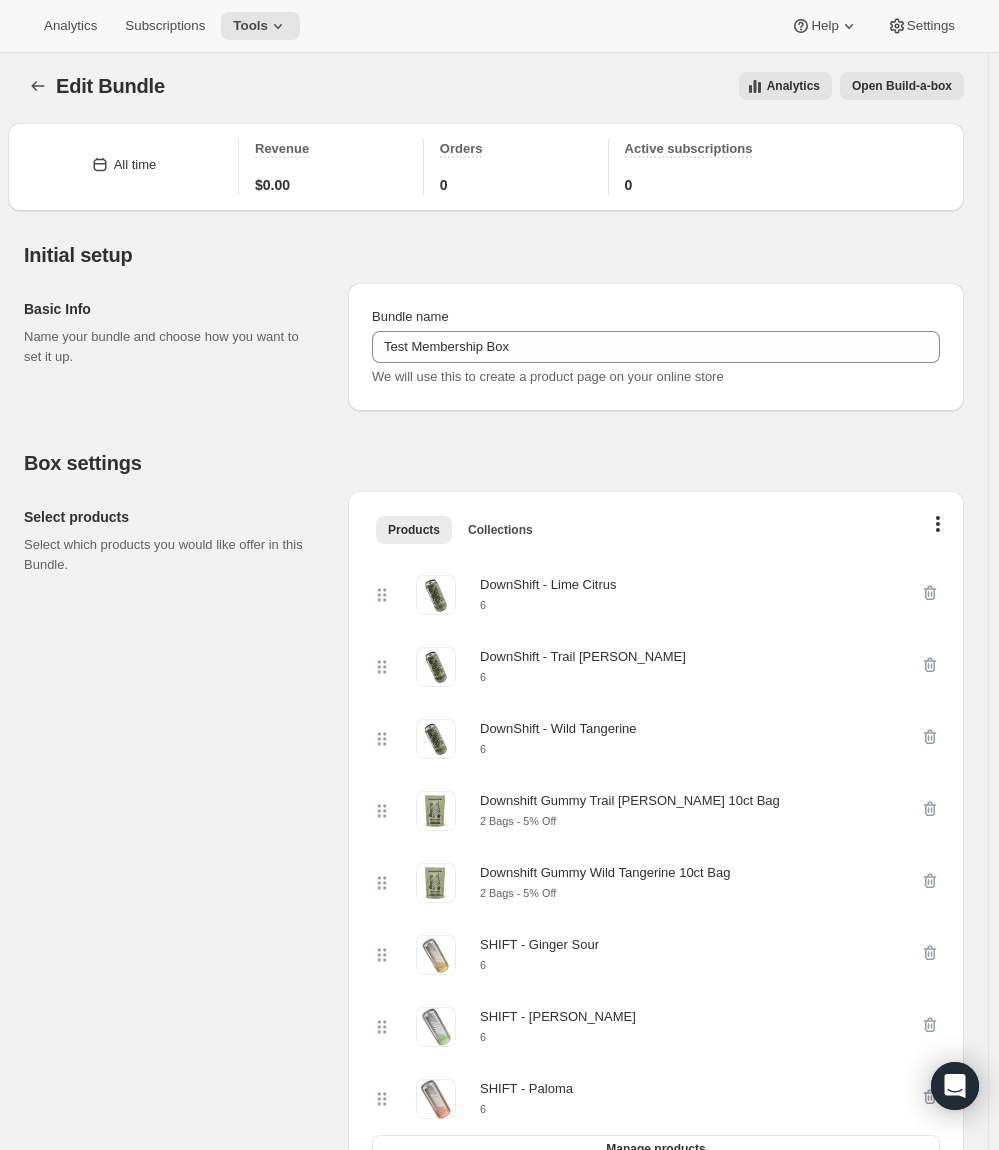 scroll, scrollTop: 0, scrollLeft: 0, axis: both 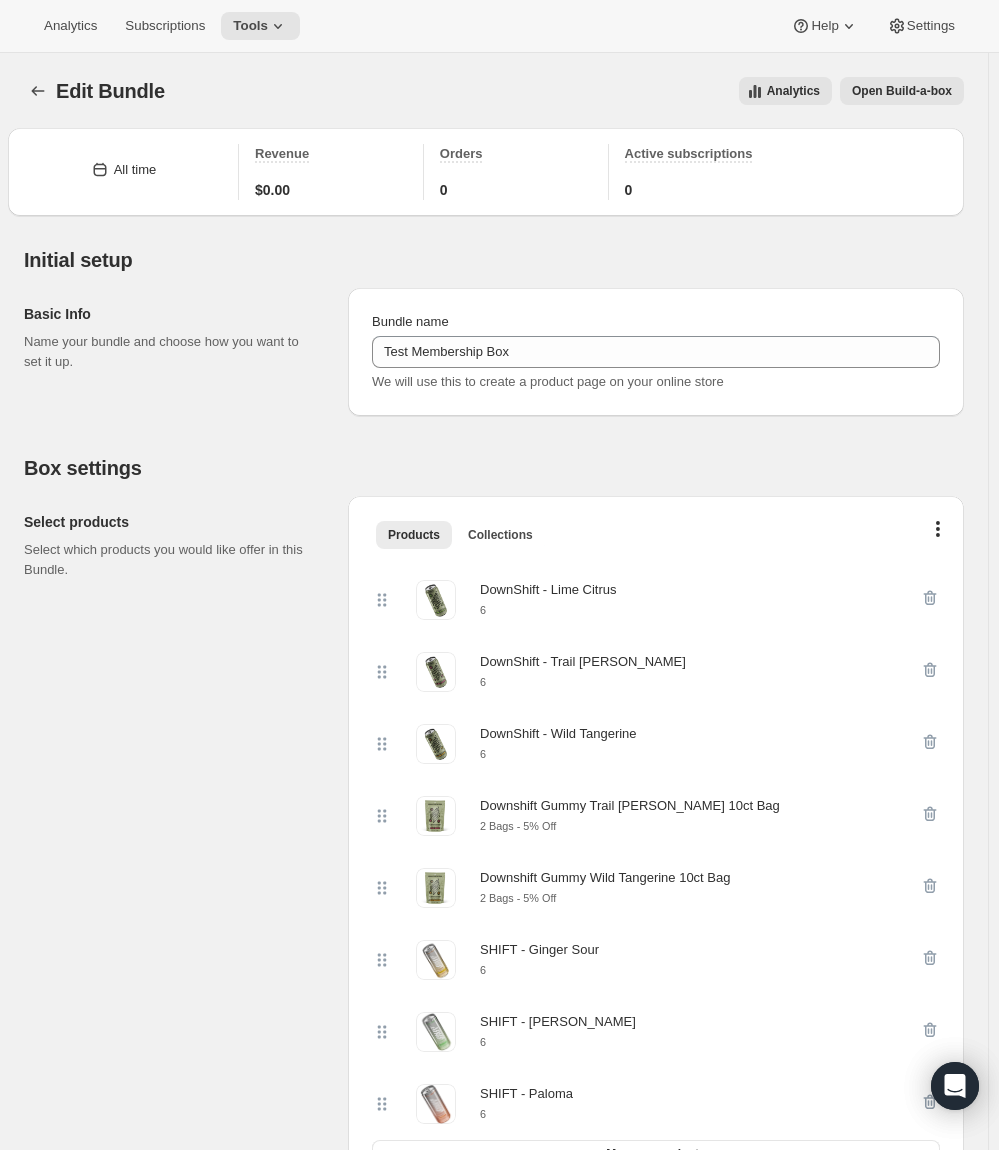 click on "Open Build-a-box" at bounding box center [902, 91] 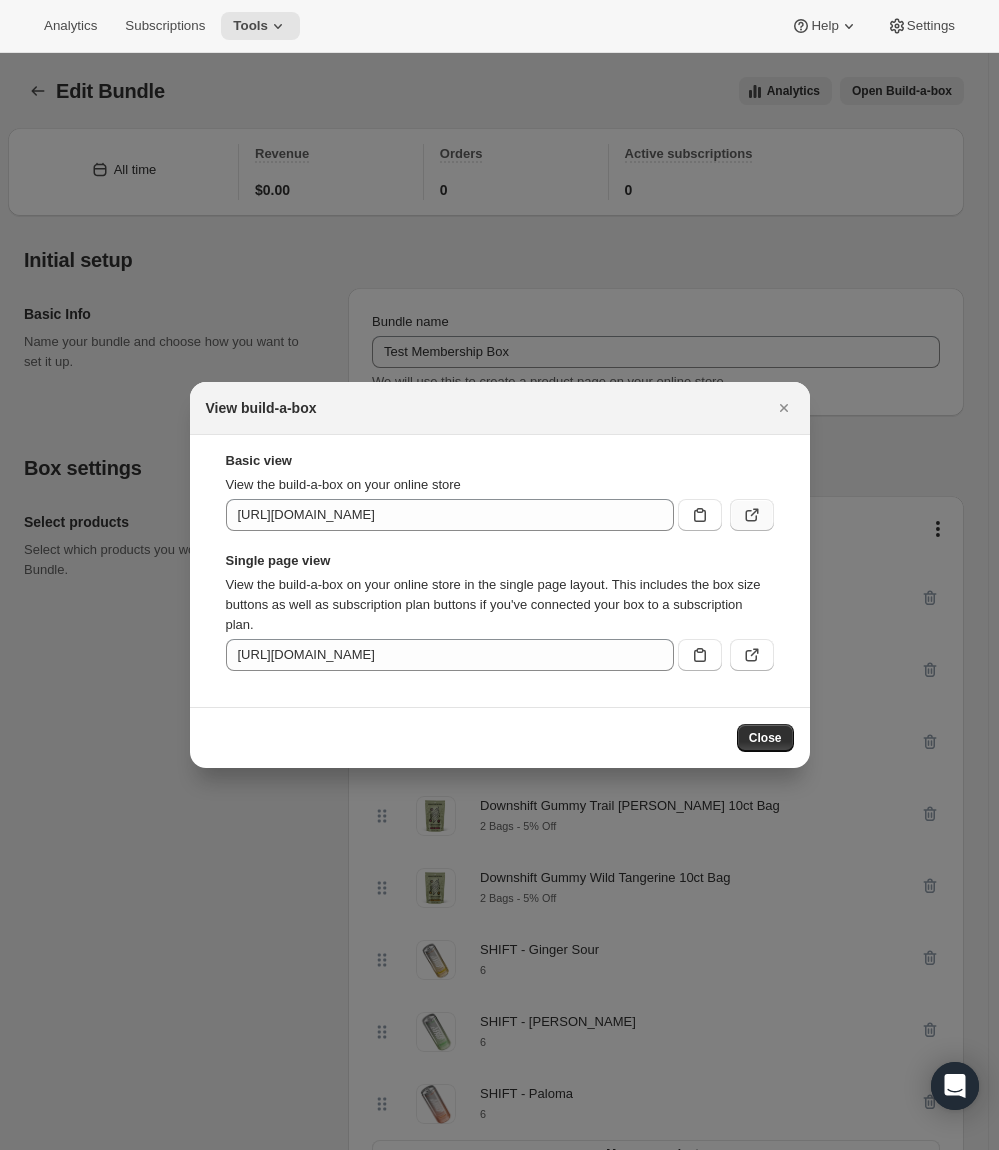 click 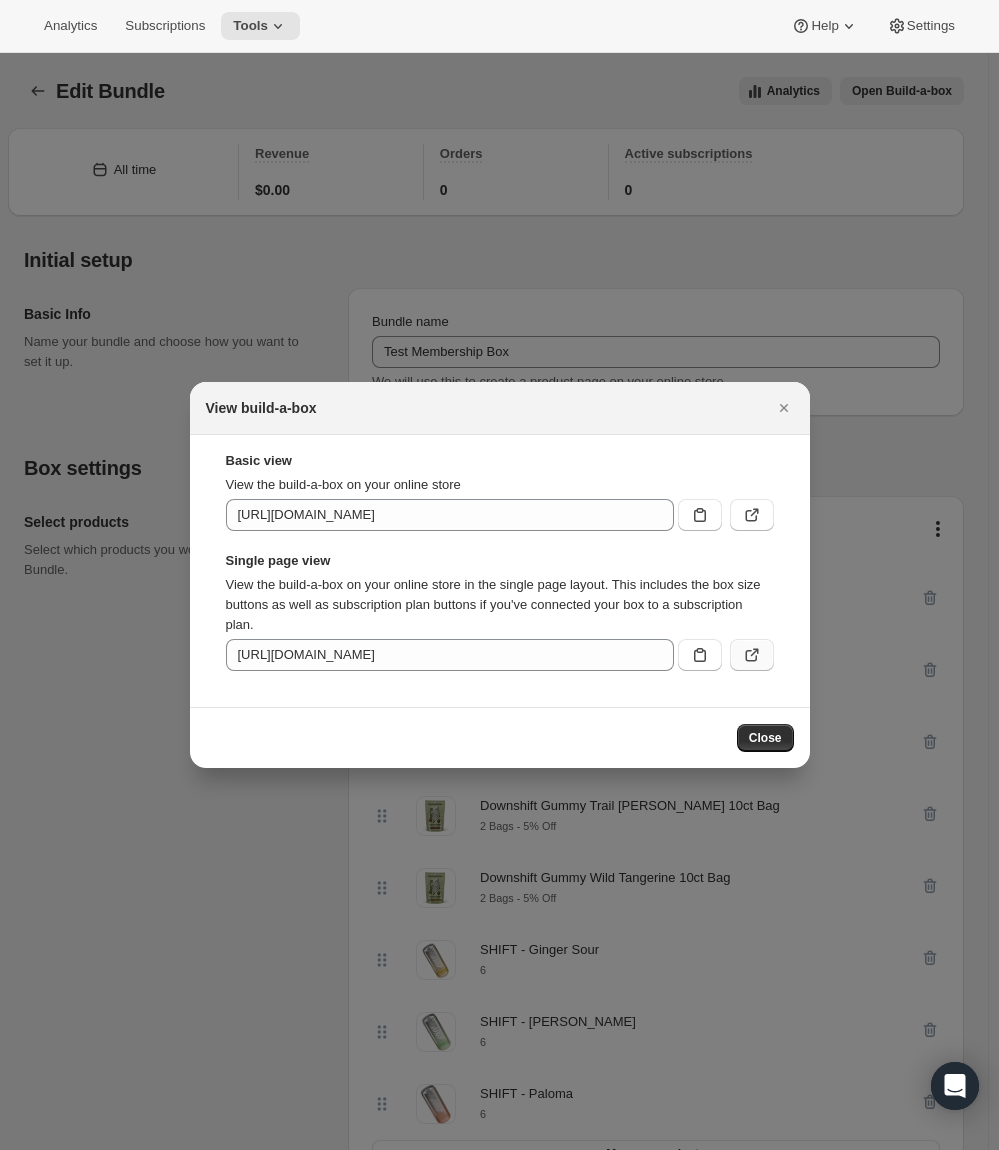 click 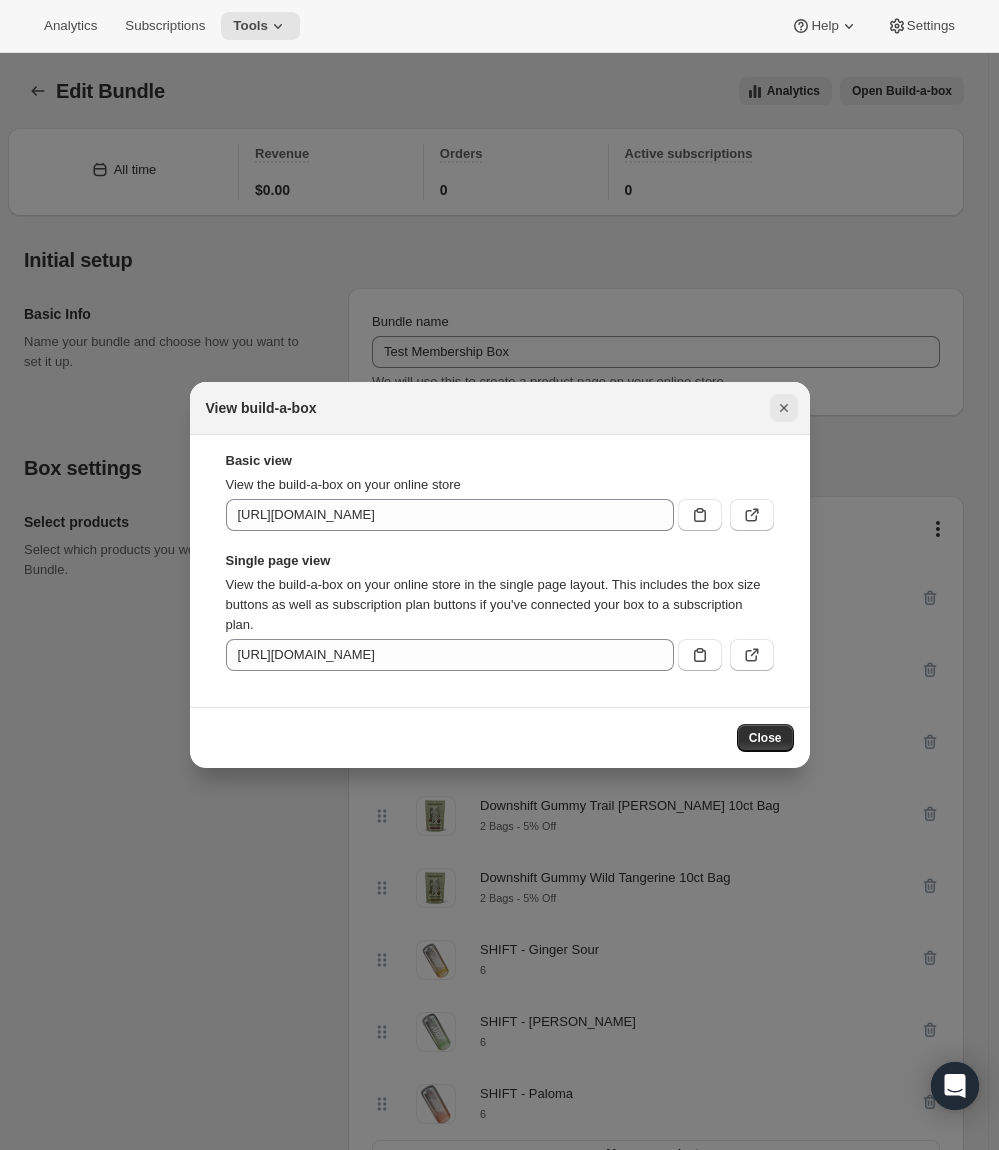 click 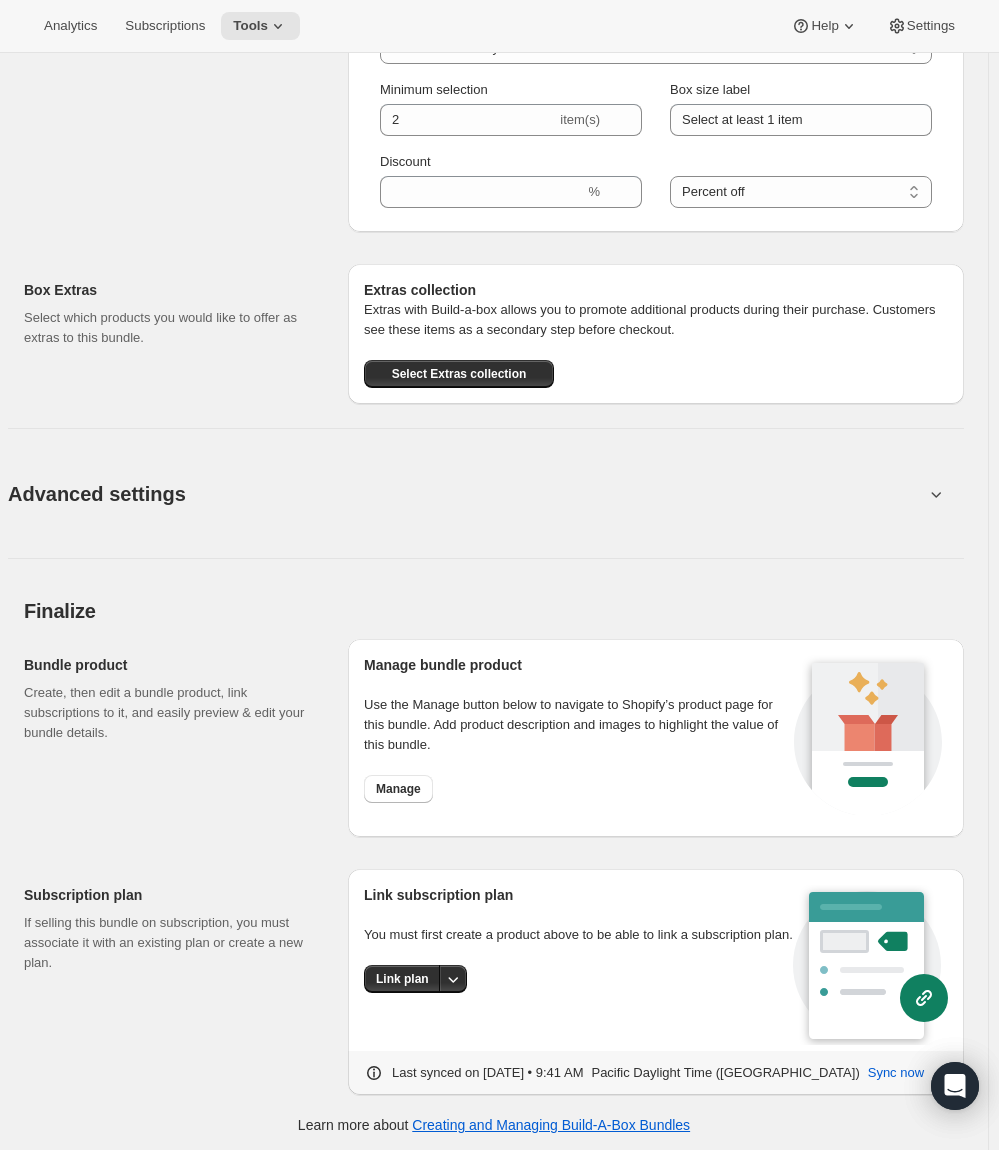 scroll, scrollTop: 1539, scrollLeft: 0, axis: vertical 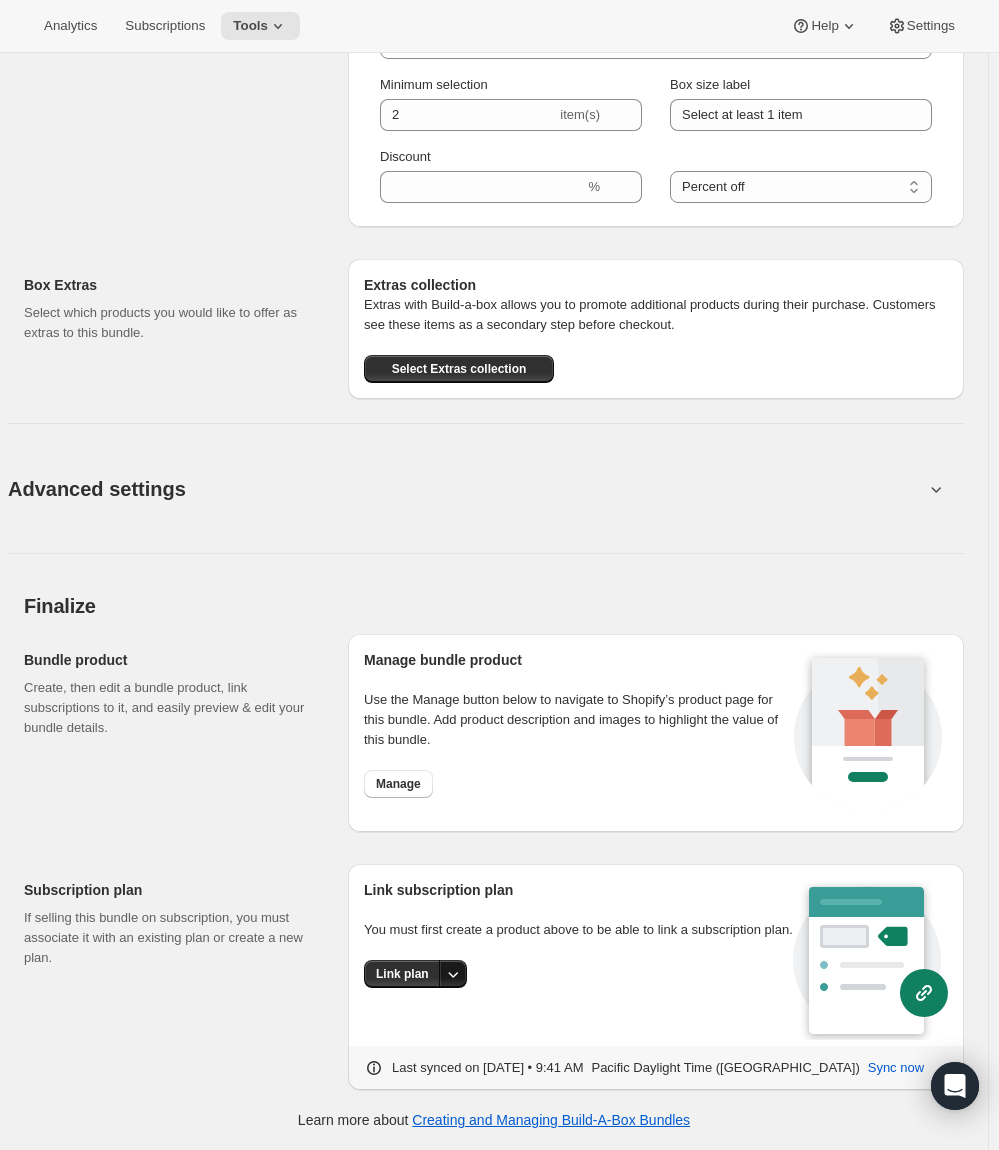 click 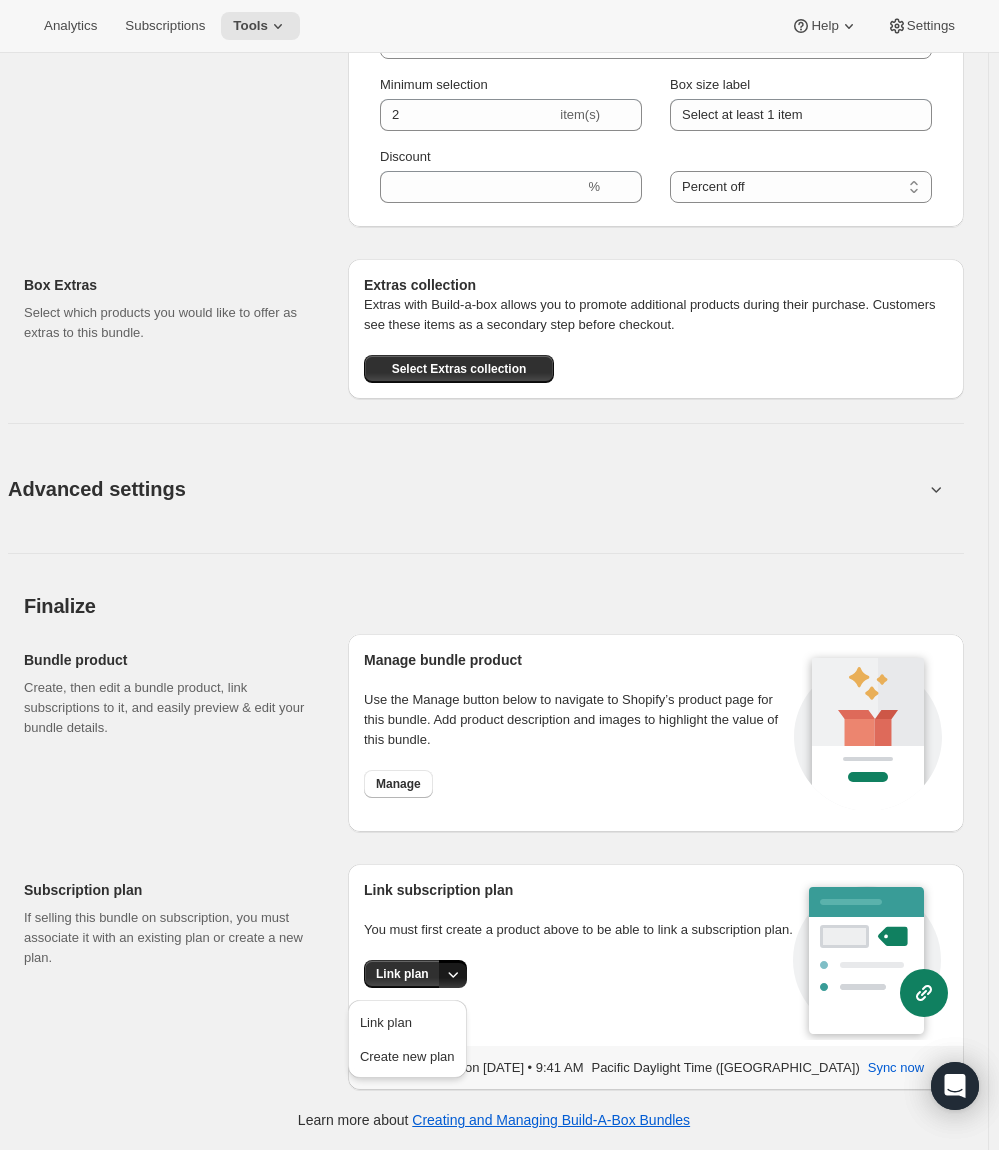 click 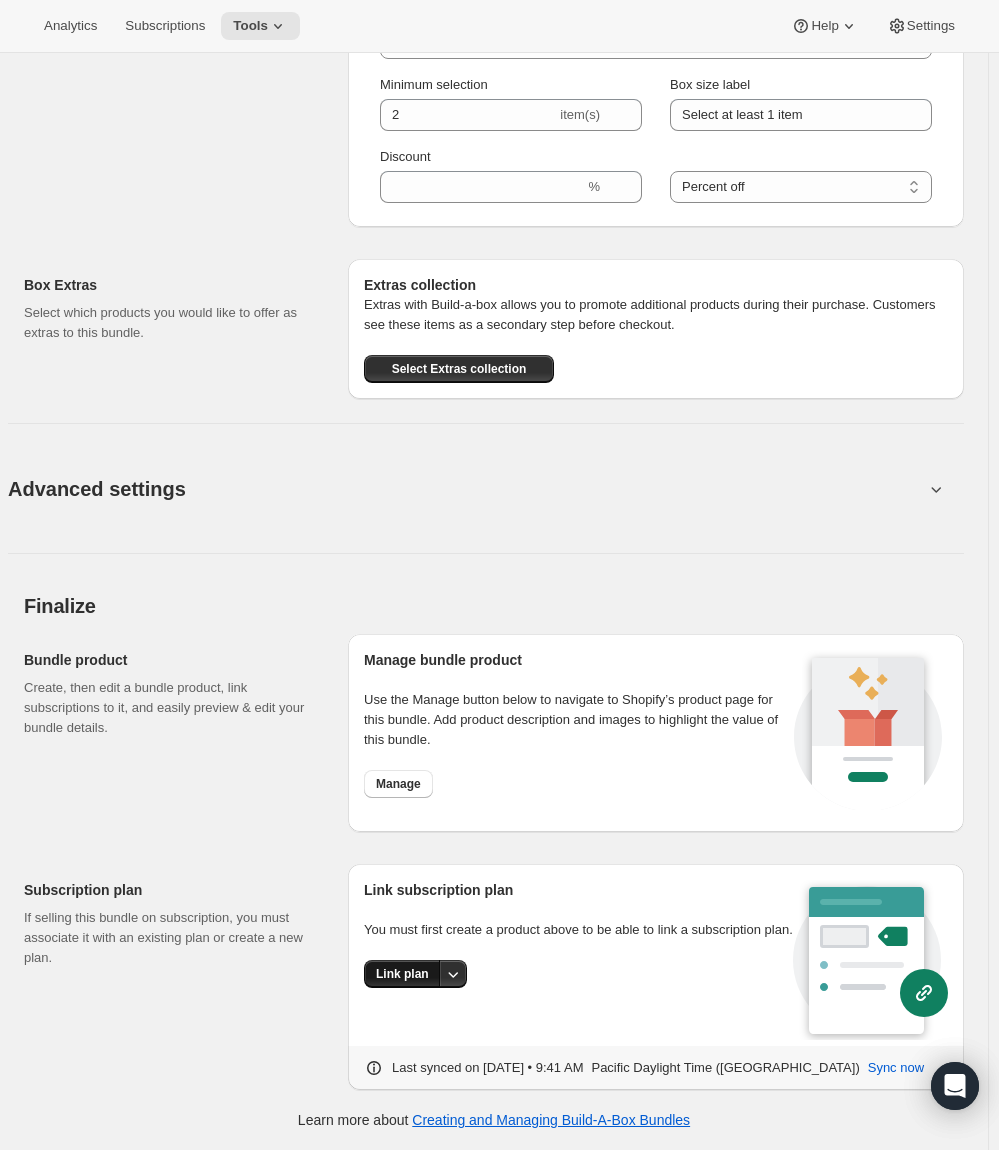 click on "Link plan" at bounding box center (402, 974) 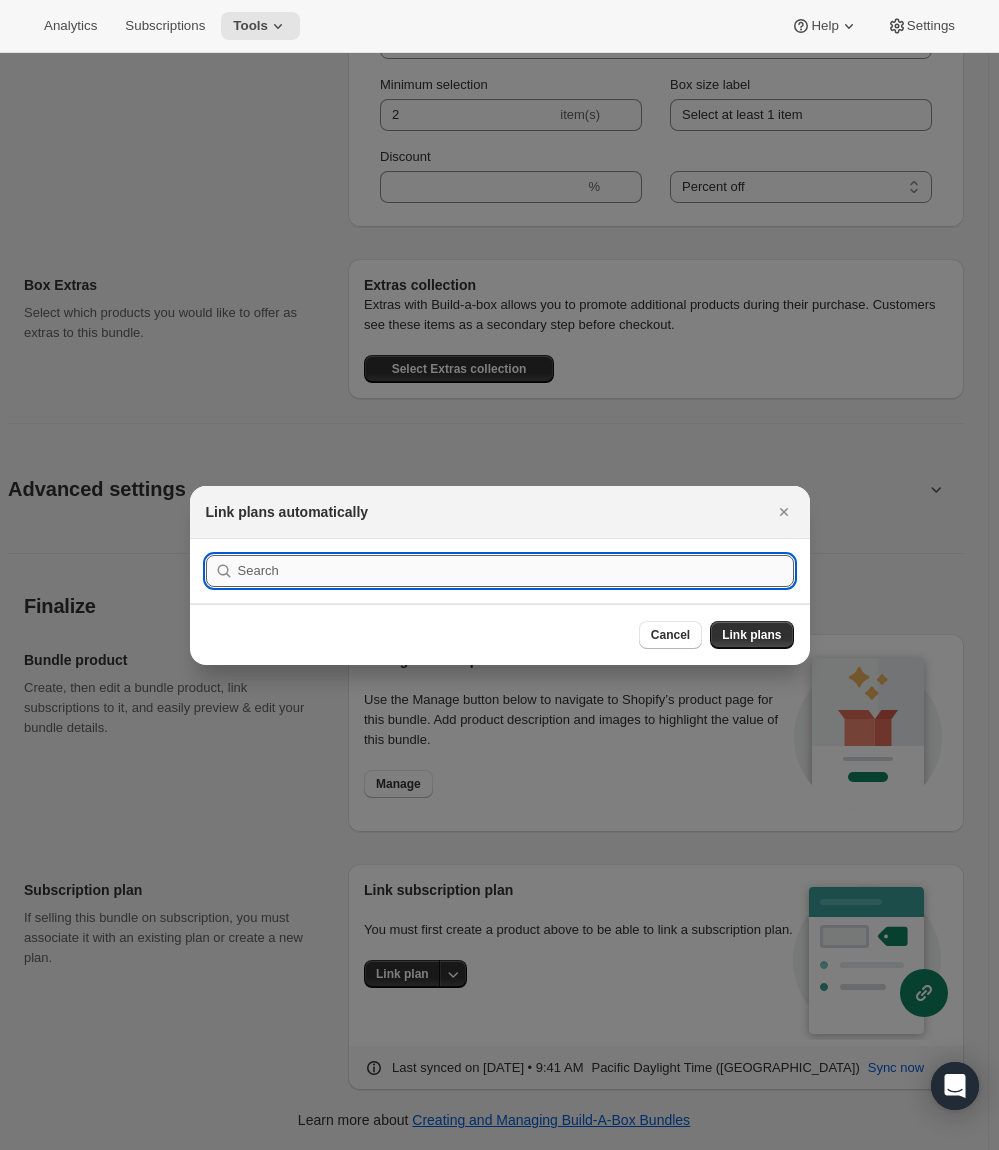 click at bounding box center [516, 571] 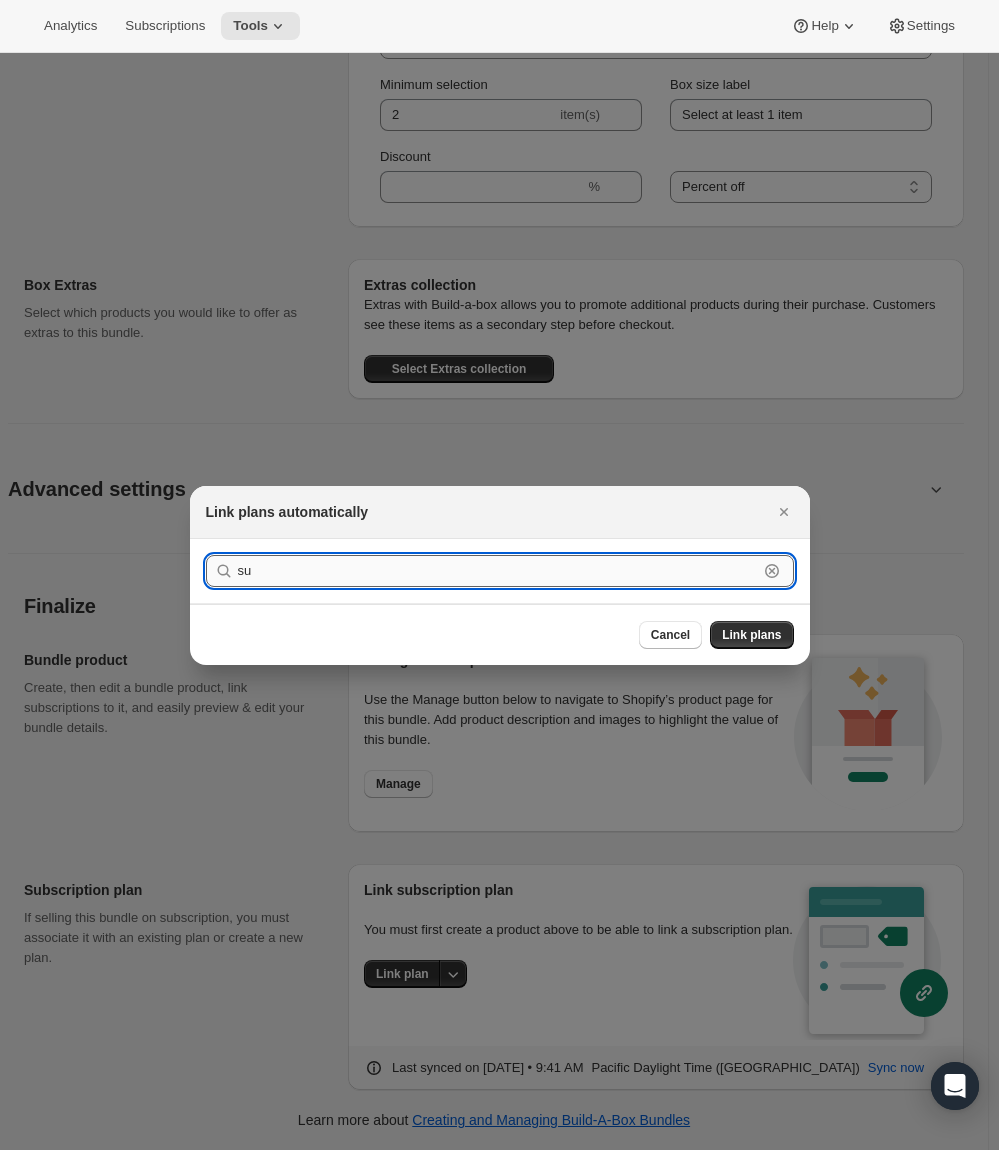 click on "su" at bounding box center [498, 571] 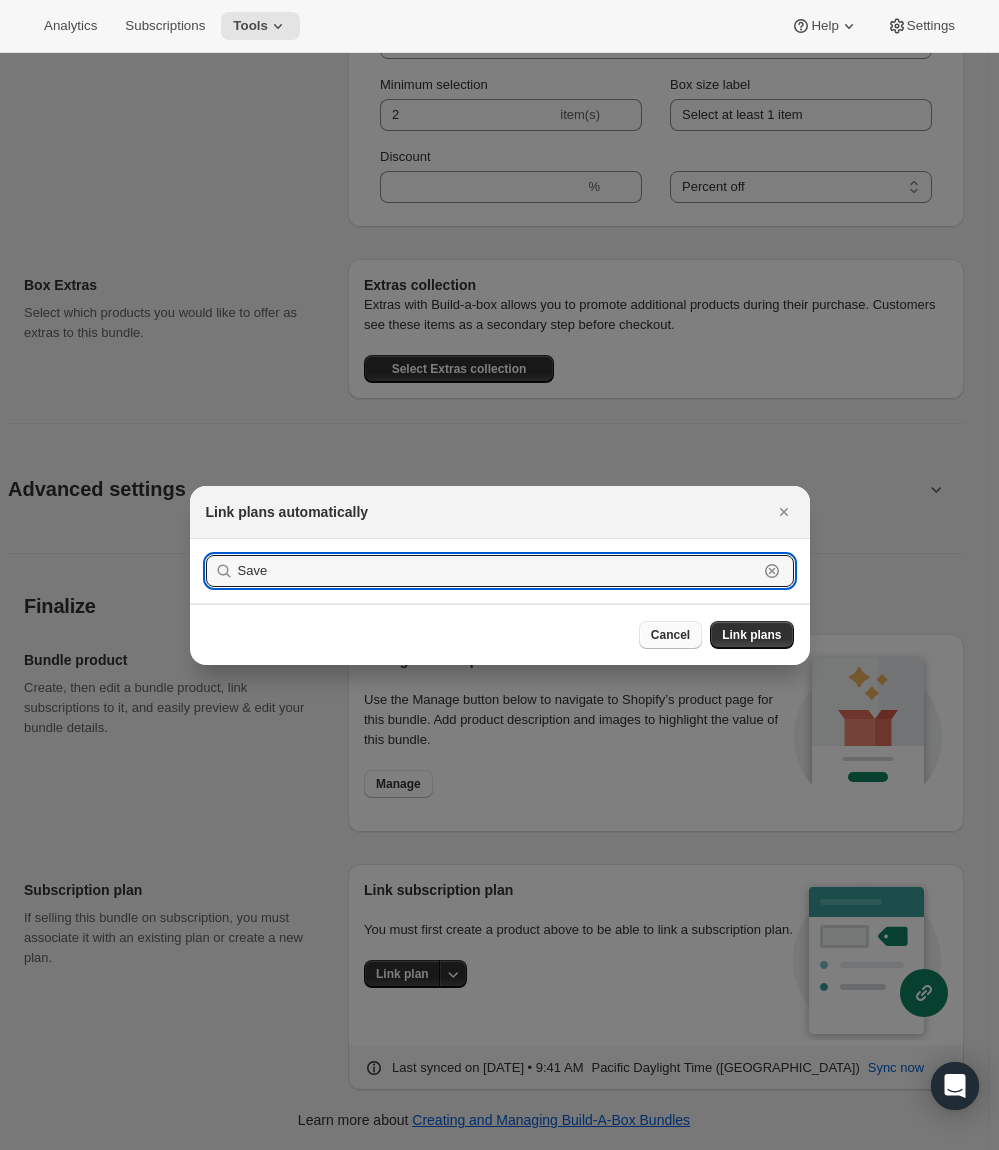 type on "Save" 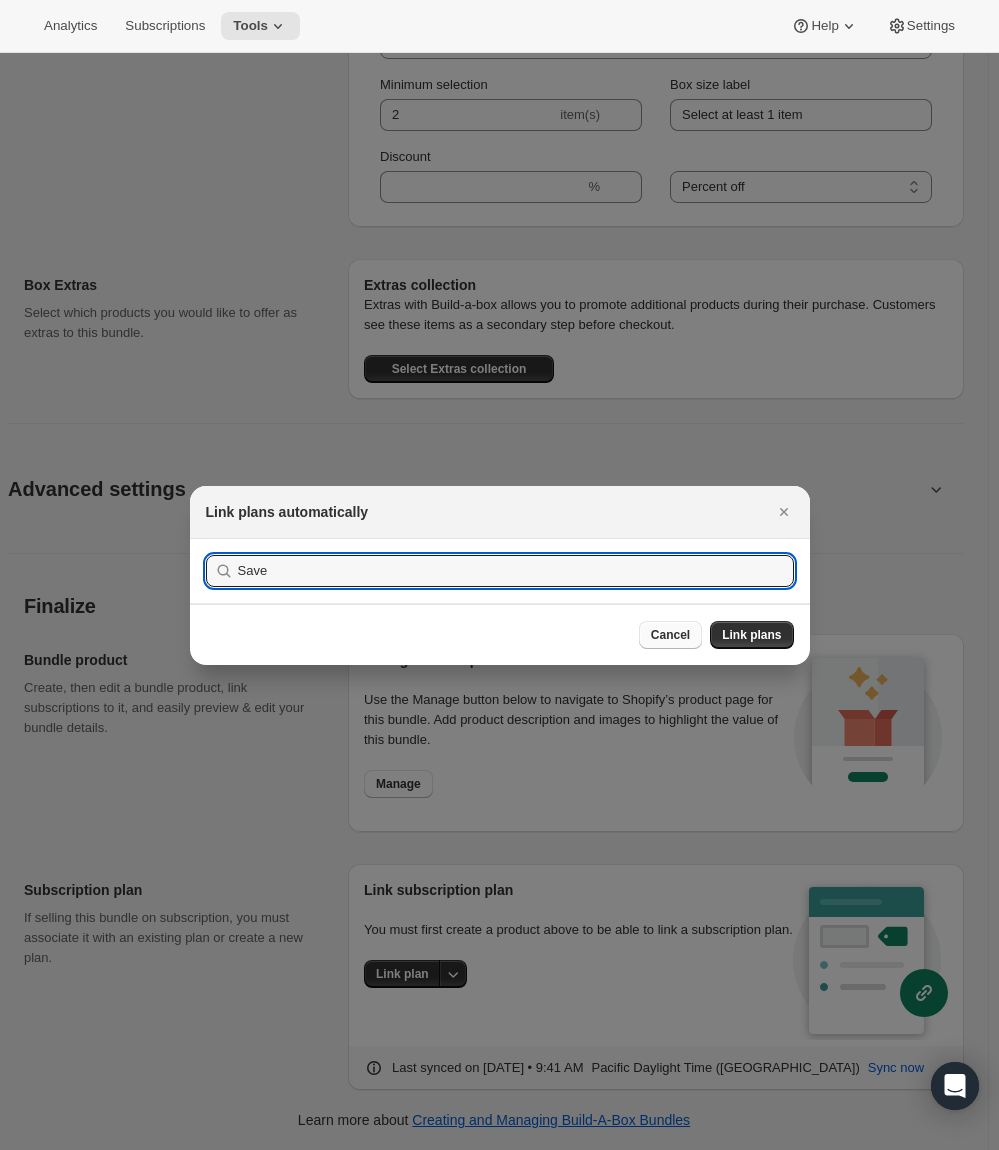 click on "Cancel" at bounding box center (670, 635) 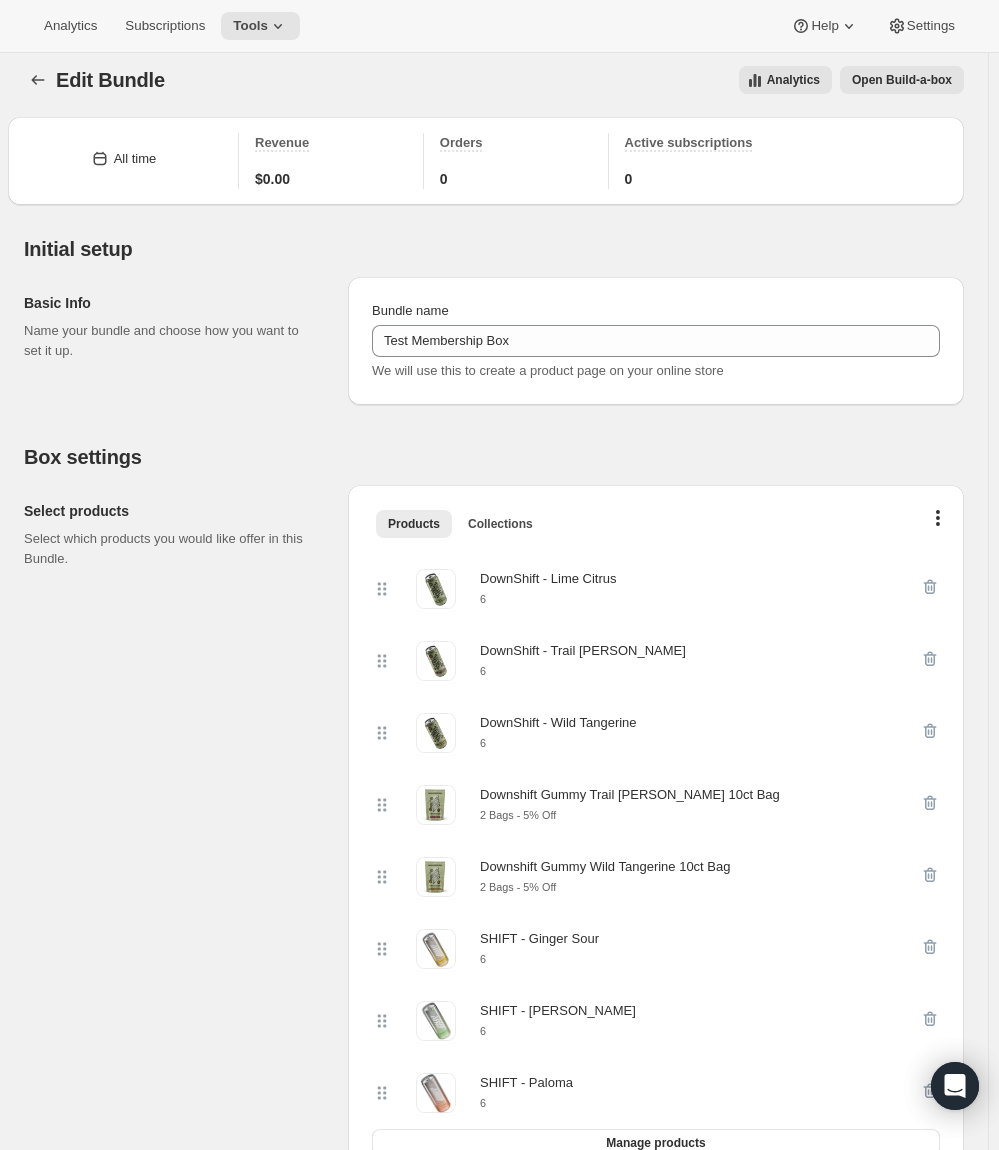scroll, scrollTop: 0, scrollLeft: 0, axis: both 